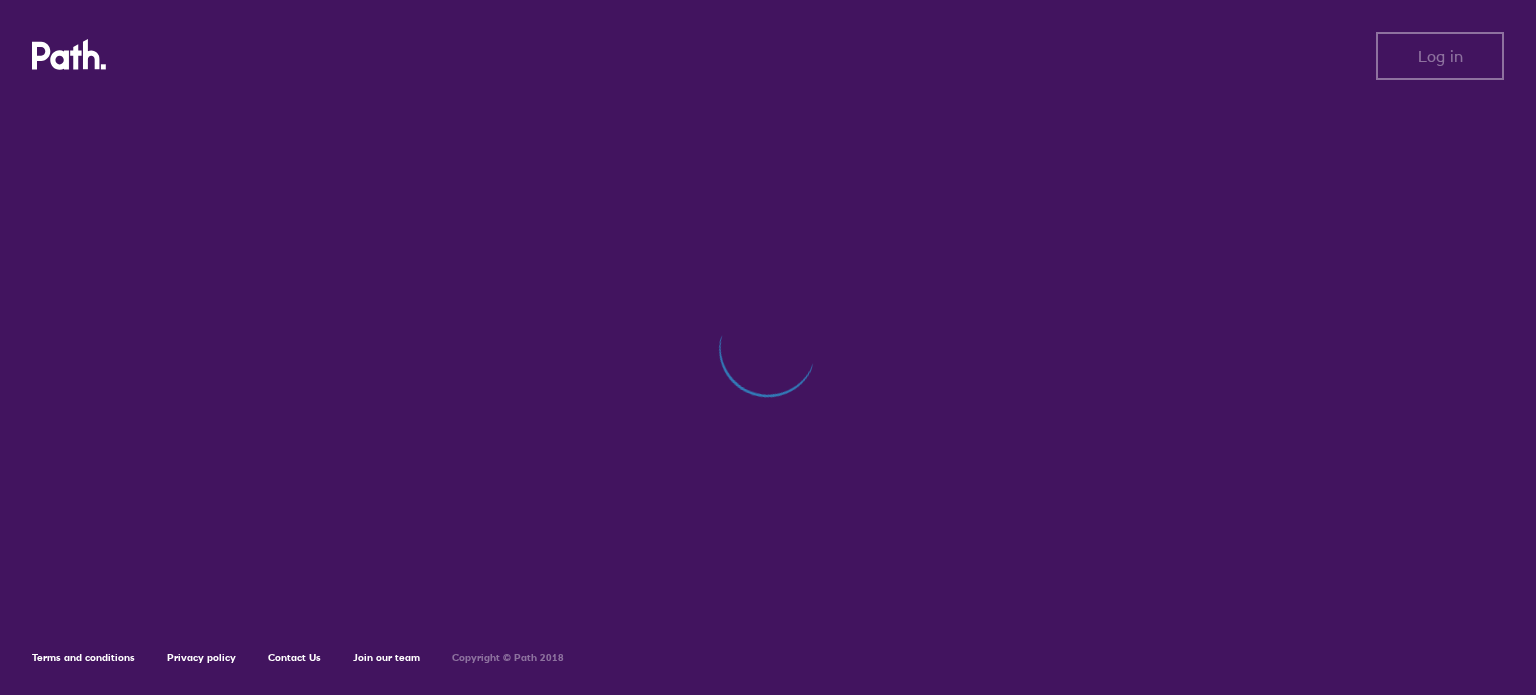 scroll, scrollTop: 0, scrollLeft: 0, axis: both 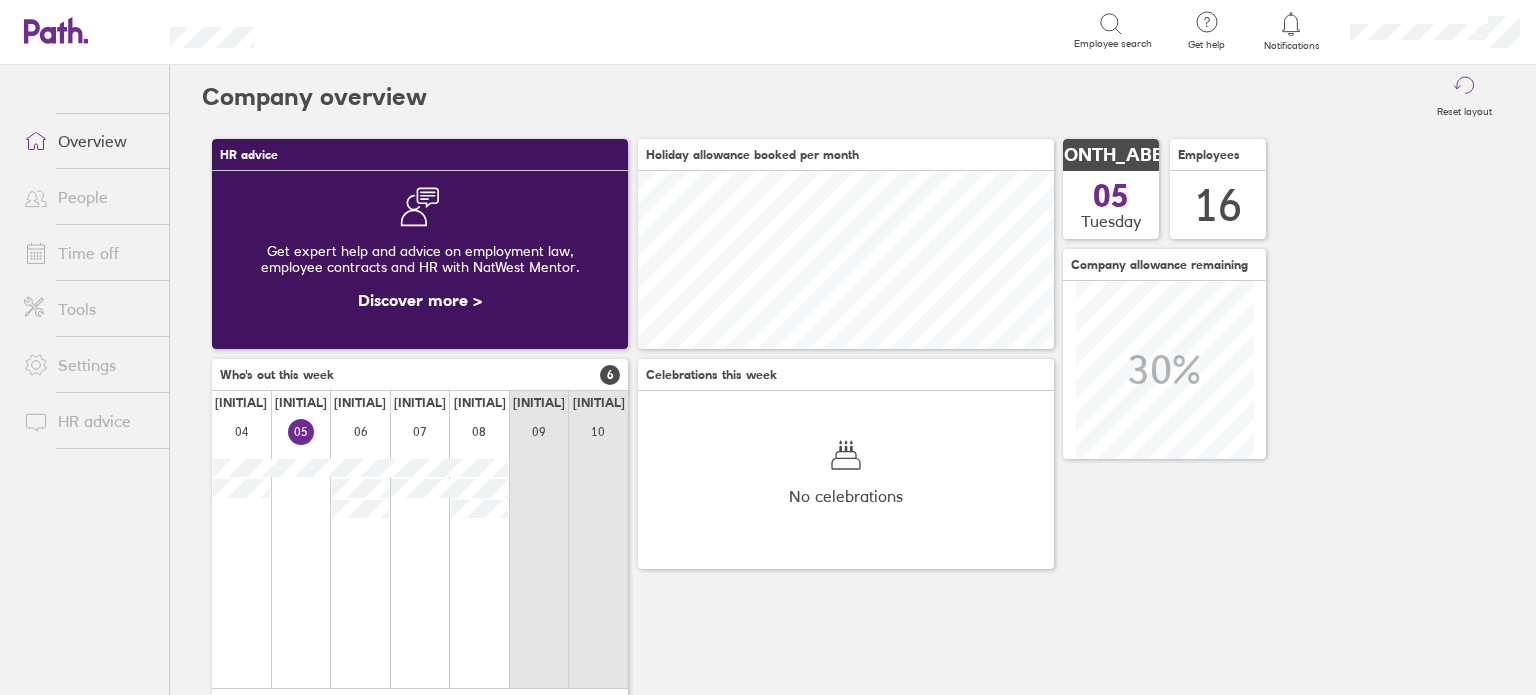 click on "Time off" at bounding box center (88, 253) 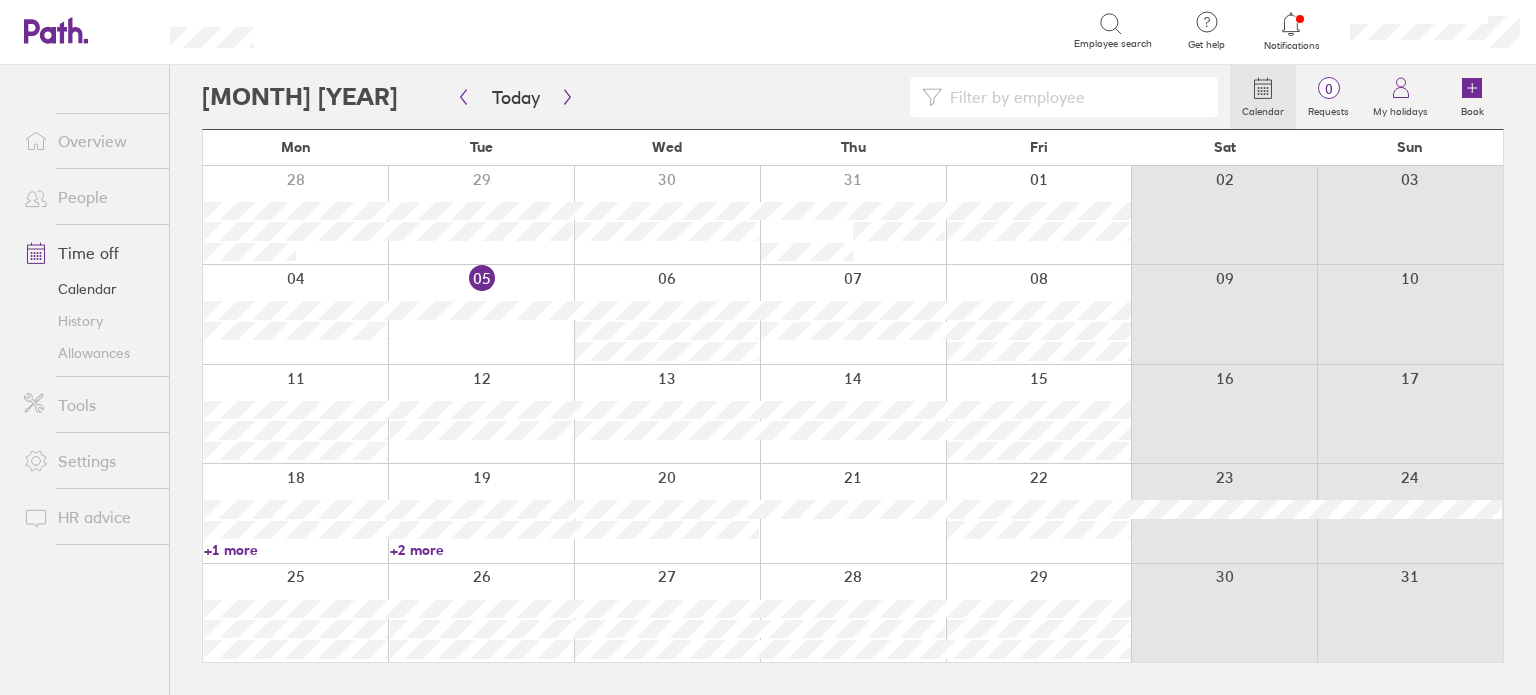 click on "Allowances" at bounding box center [88, 353] 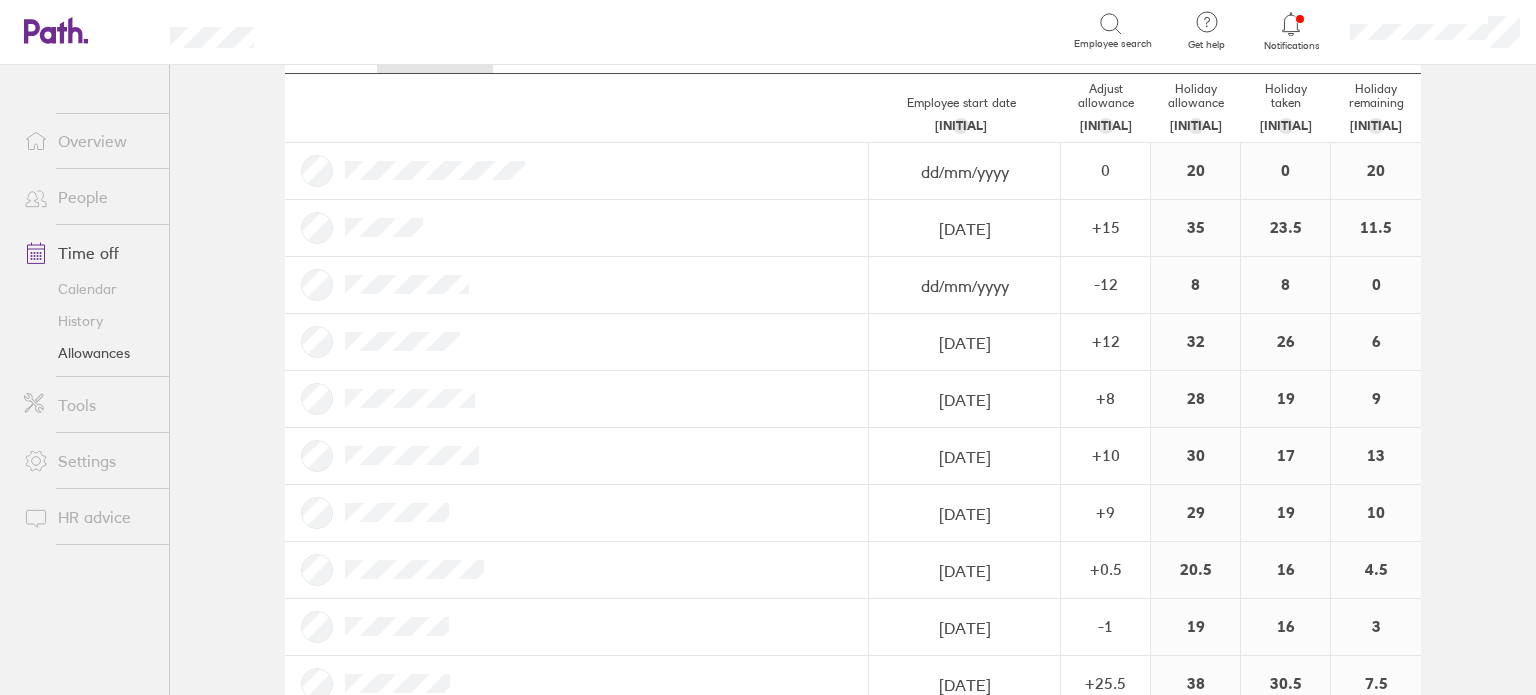 scroll, scrollTop: 84, scrollLeft: 0, axis: vertical 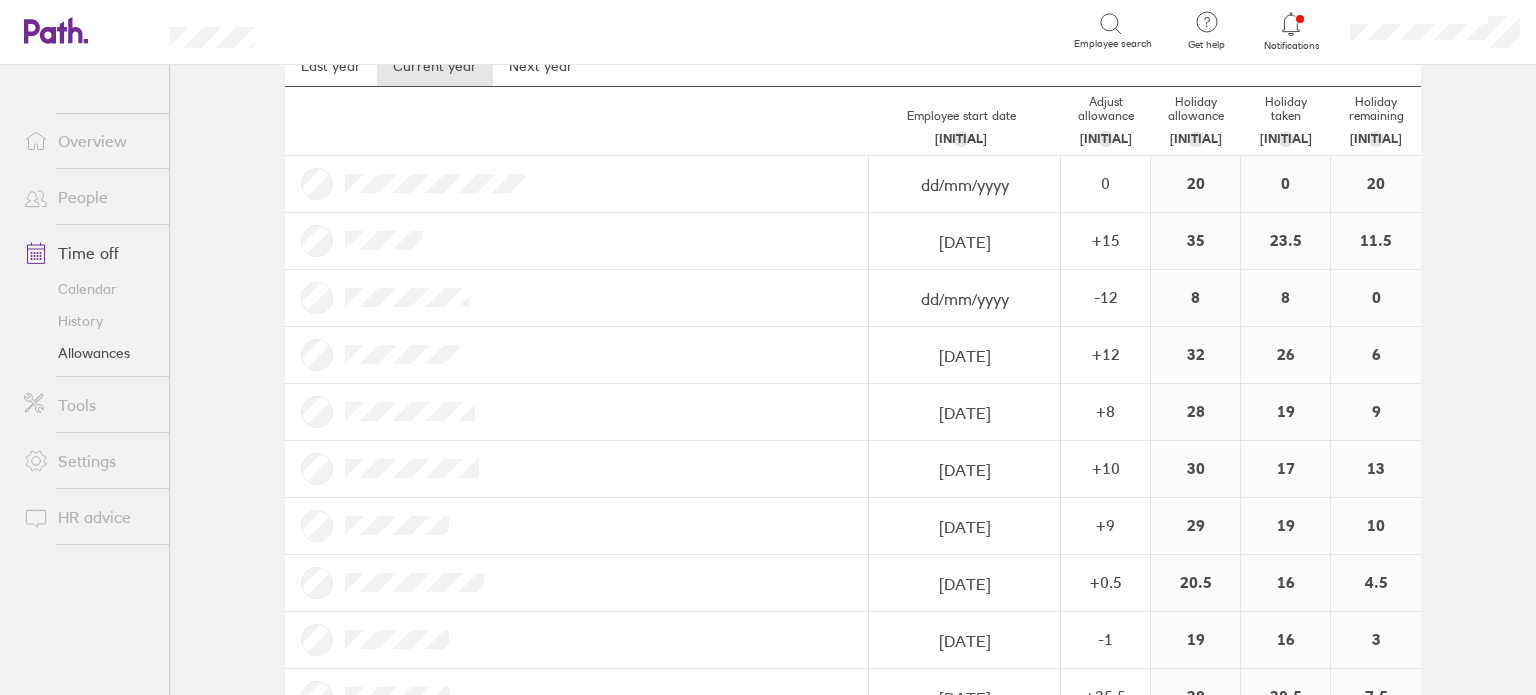 click on "Allowances" at bounding box center (88, 353) 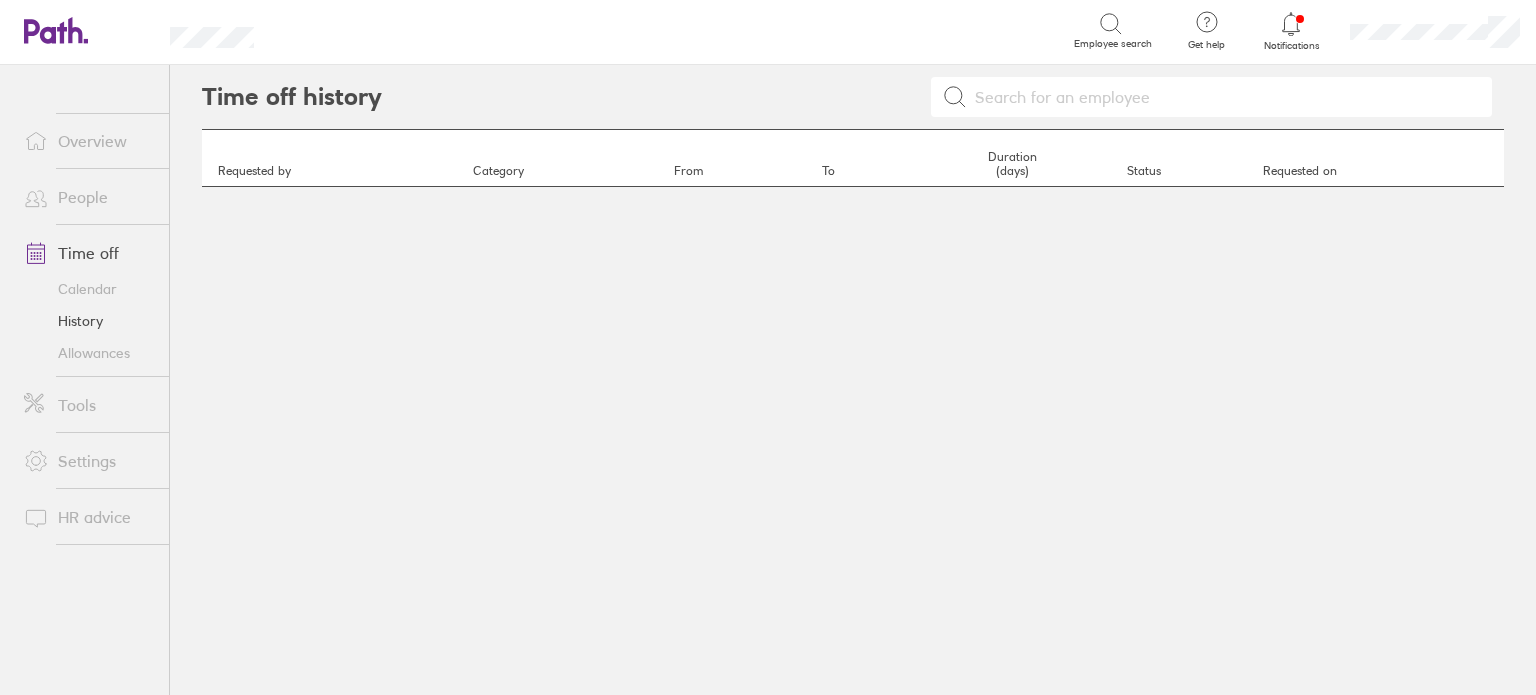 click on "Time off" at bounding box center [88, 253] 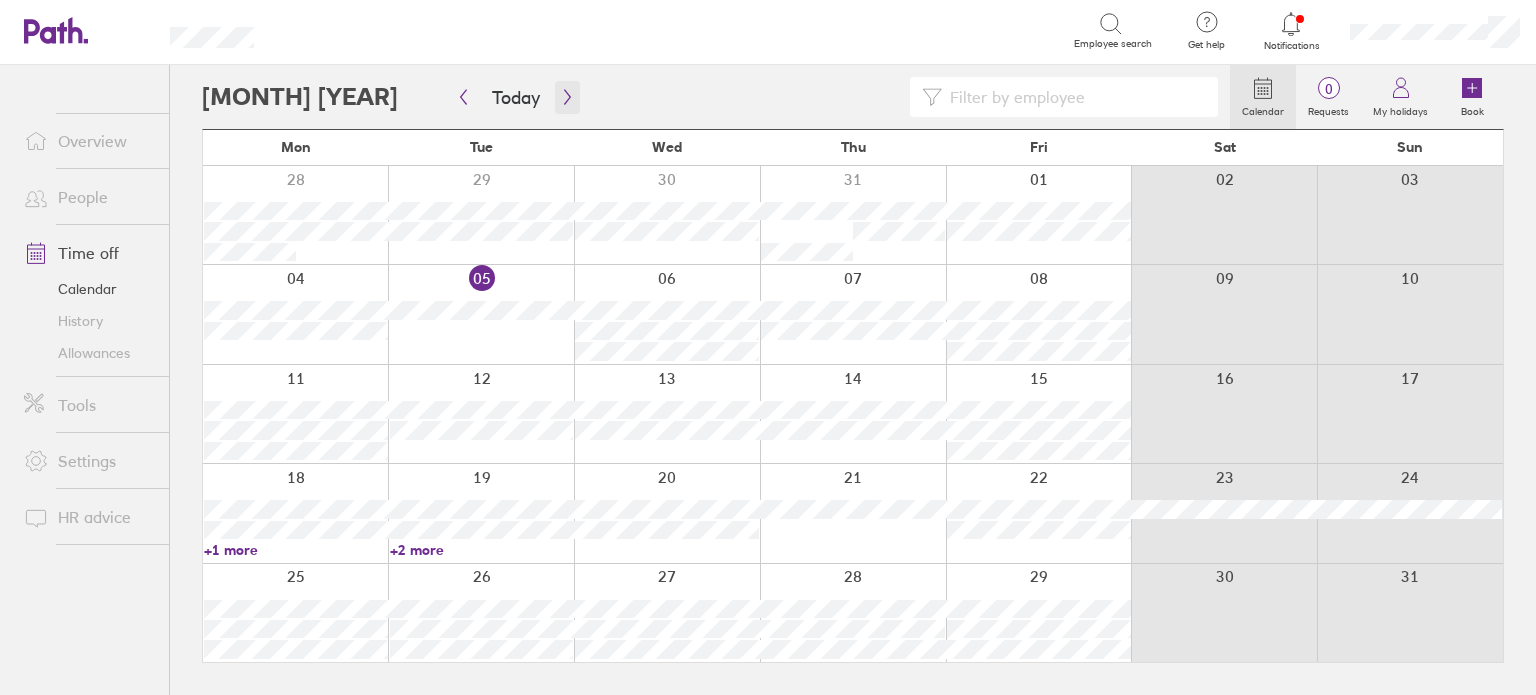 click 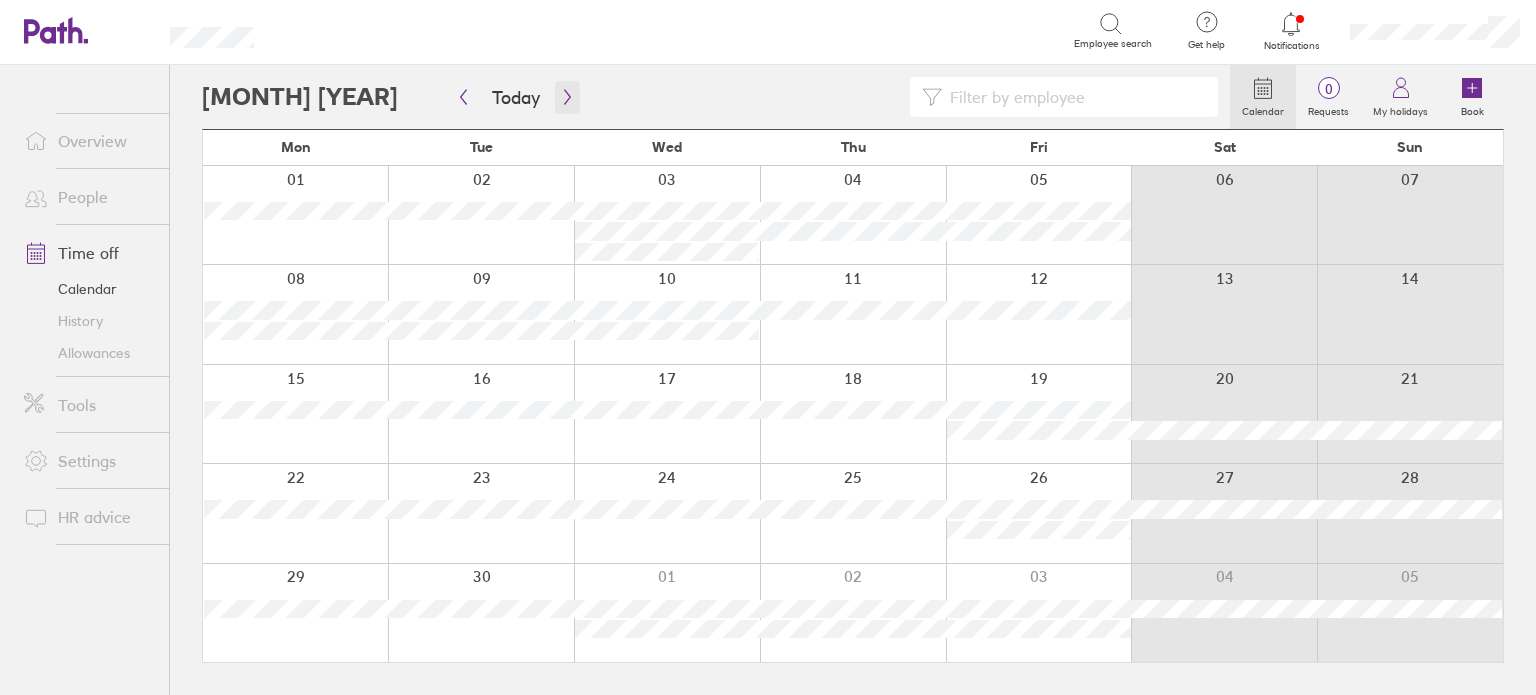click 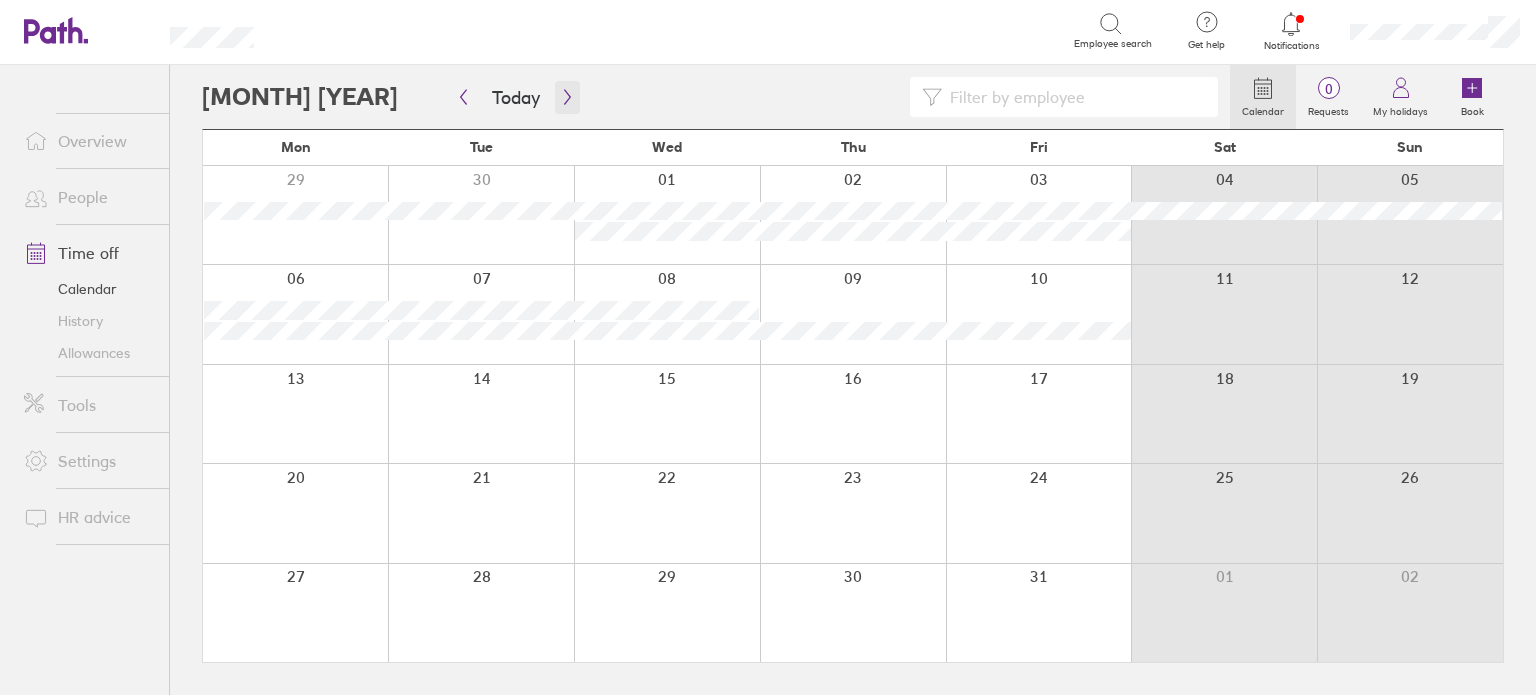click 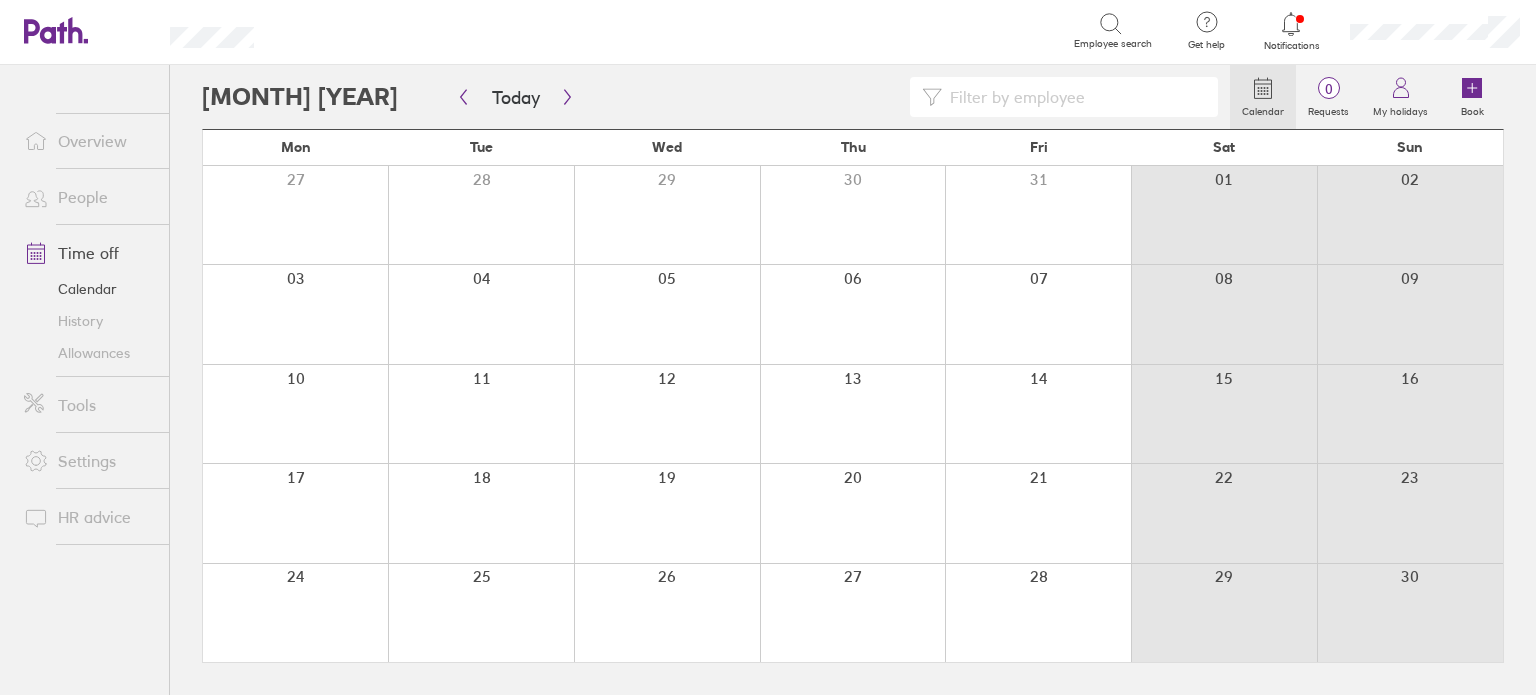 click at bounding box center (716, 97) 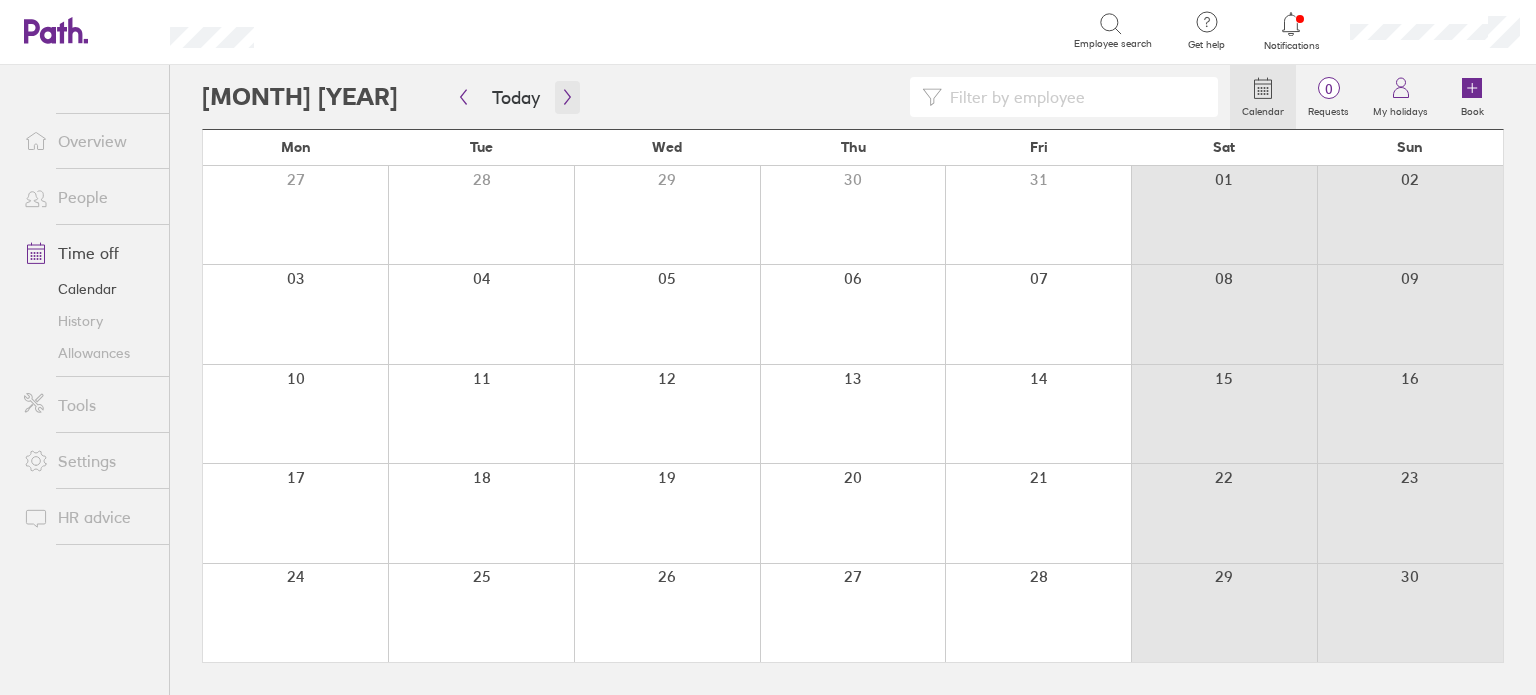 click 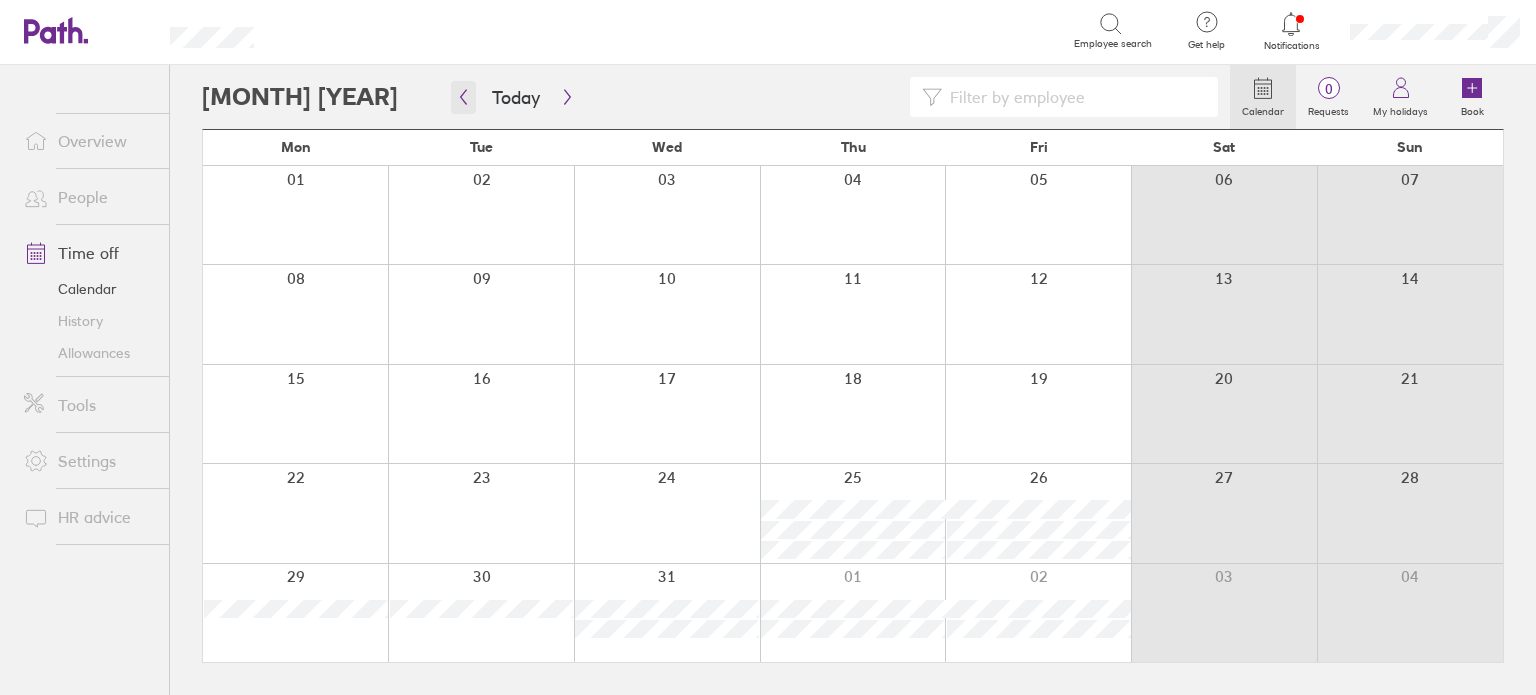 click 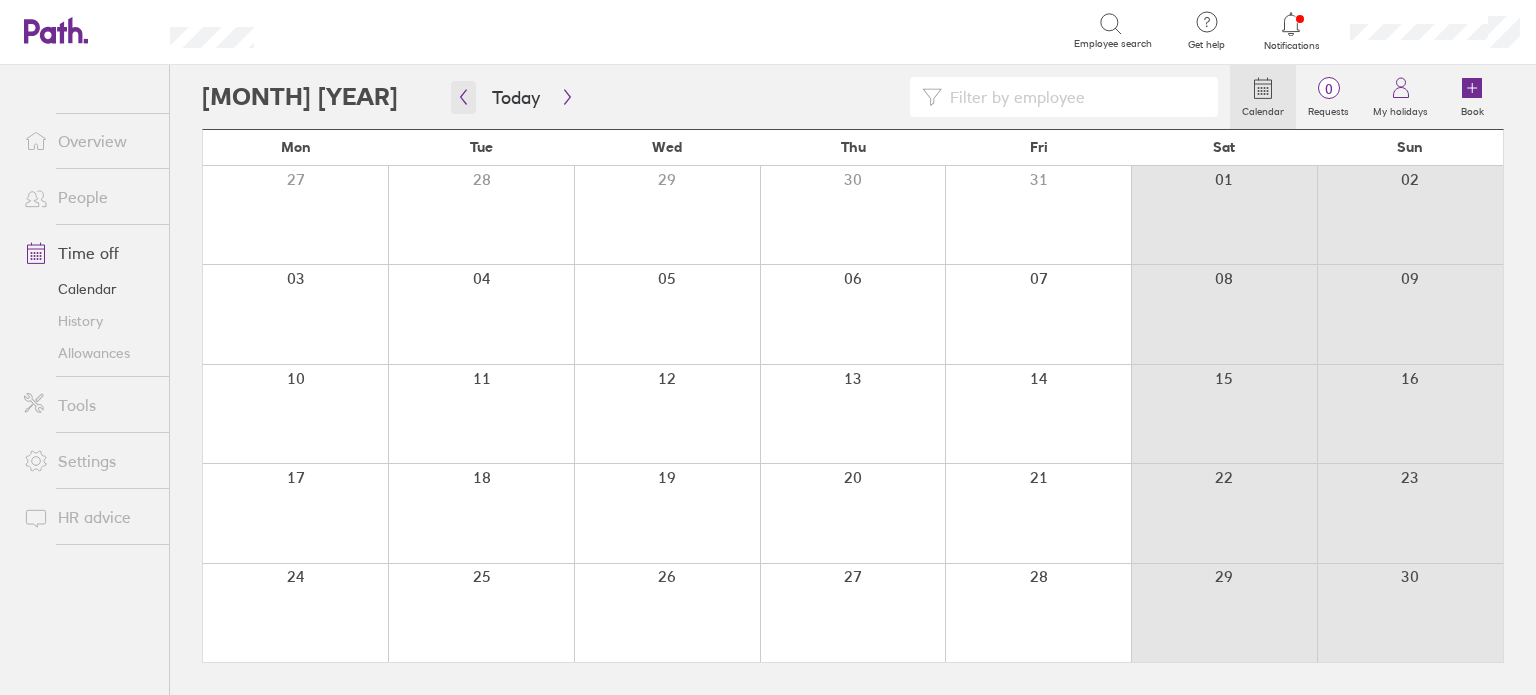 click at bounding box center (463, 97) 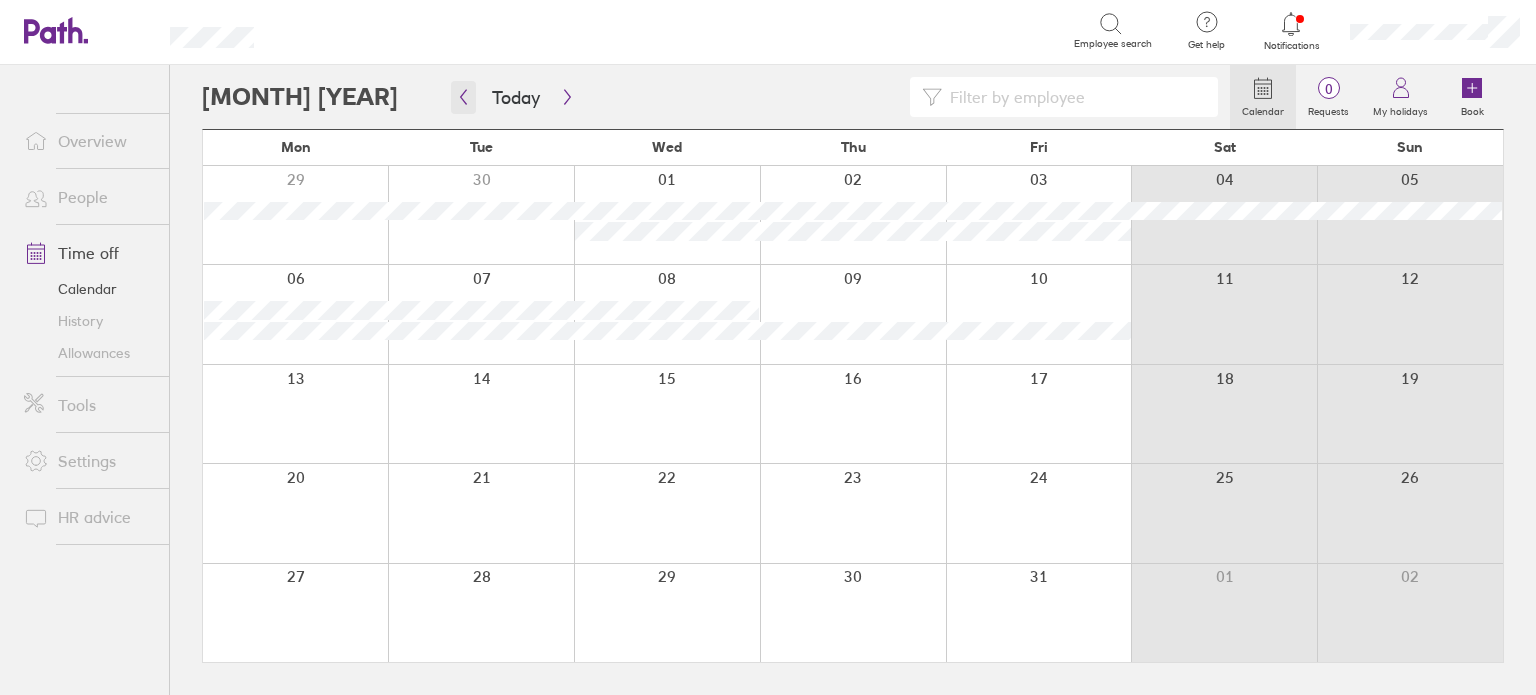 click 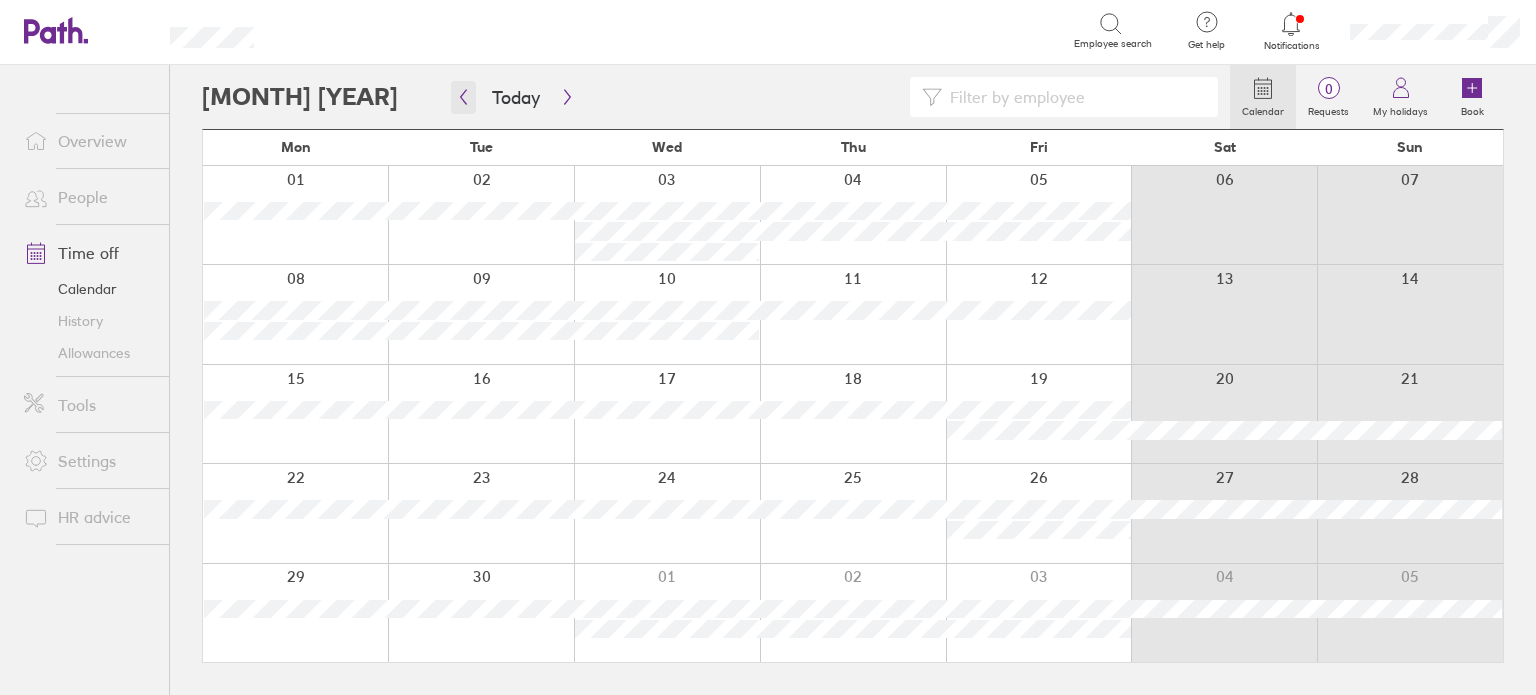 click 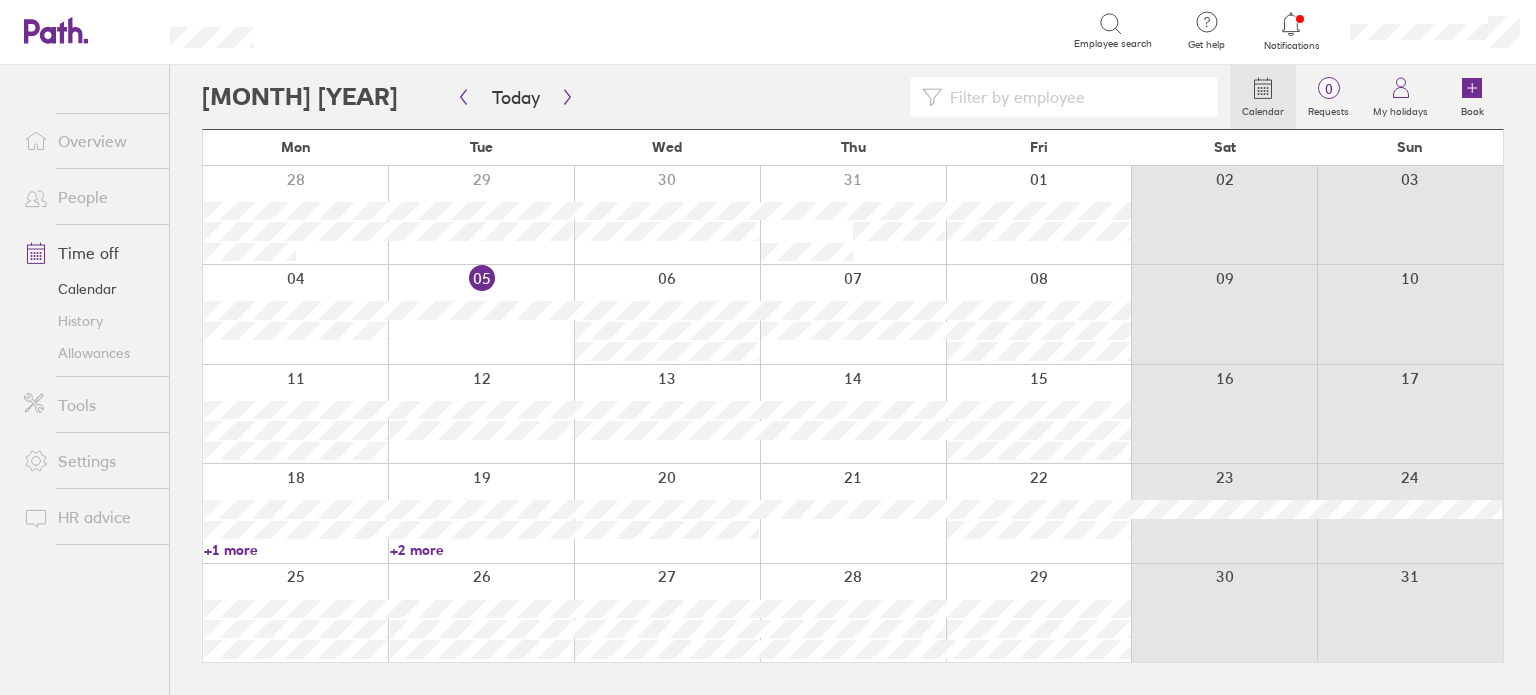 click at bounding box center [1074, 97] 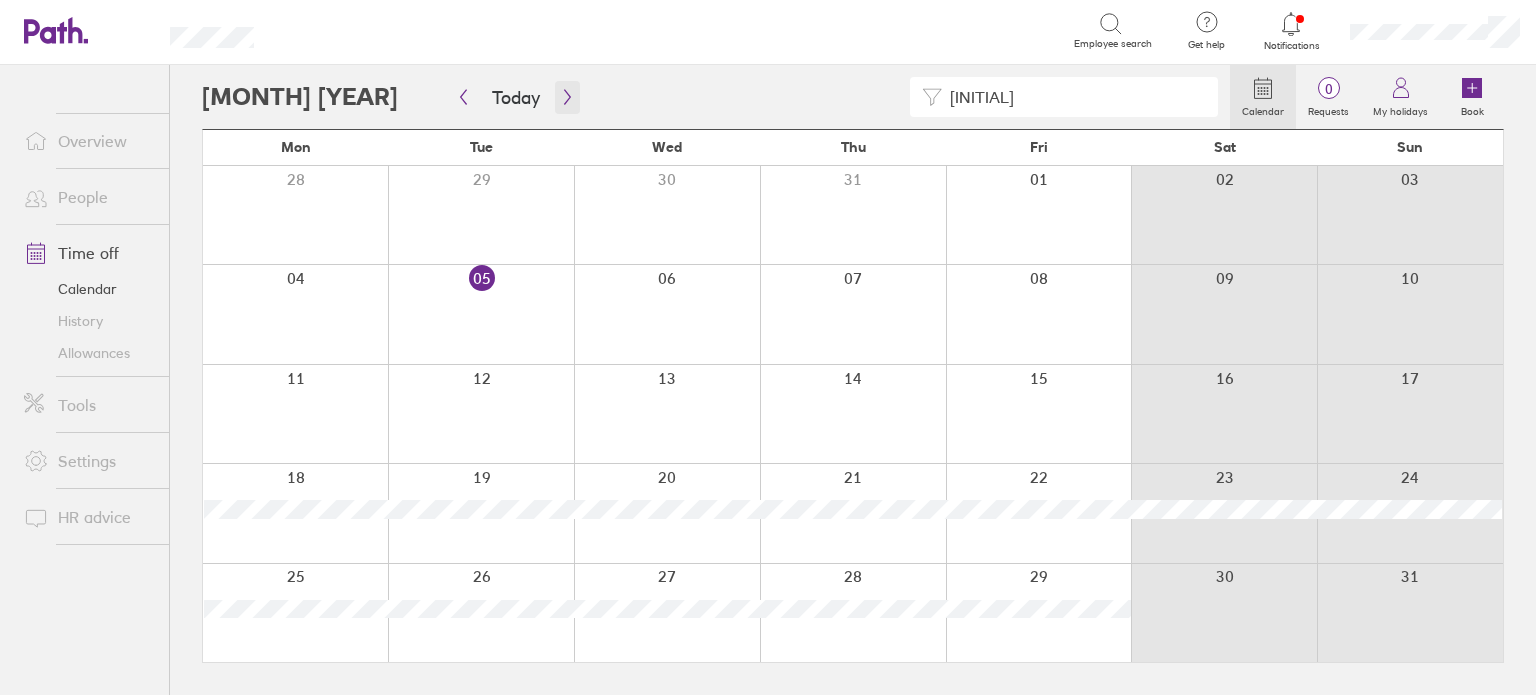 type on "[INITIAL]" 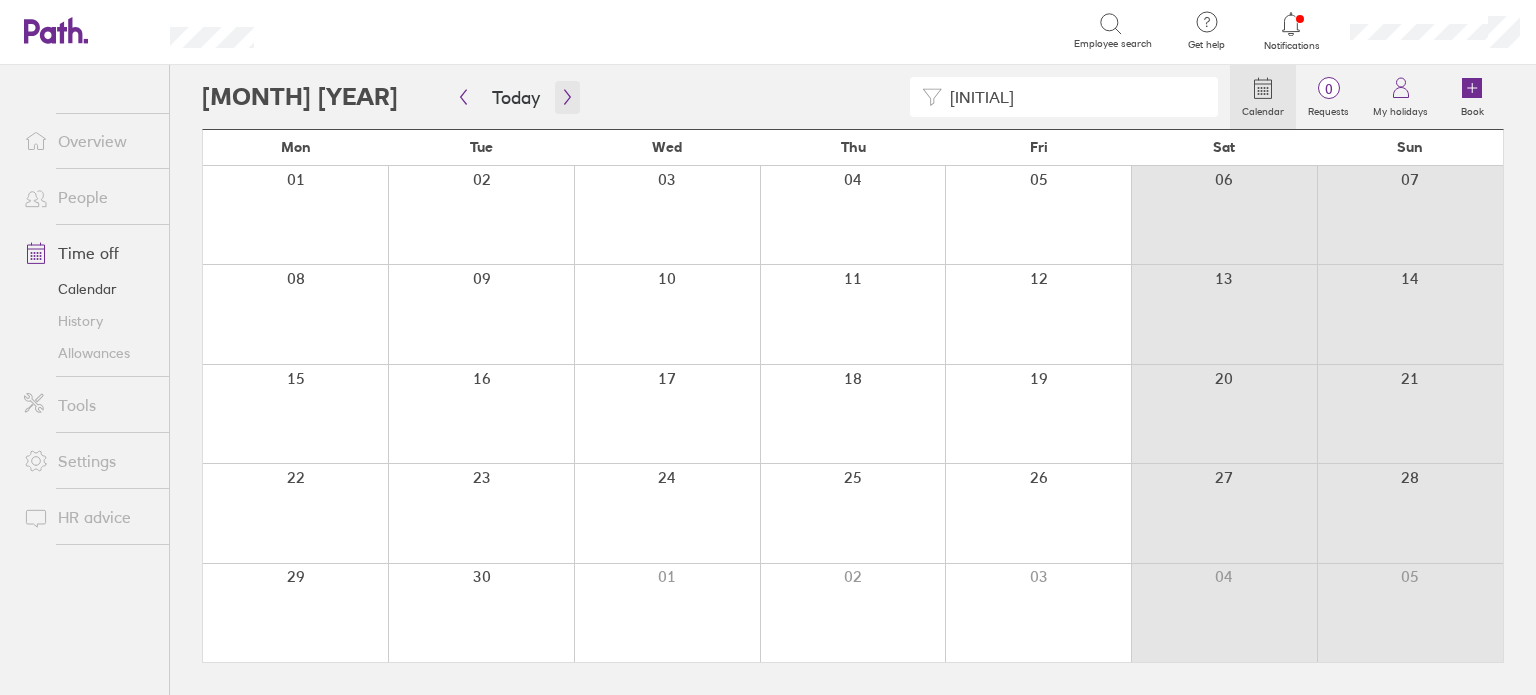 click at bounding box center [567, 97] 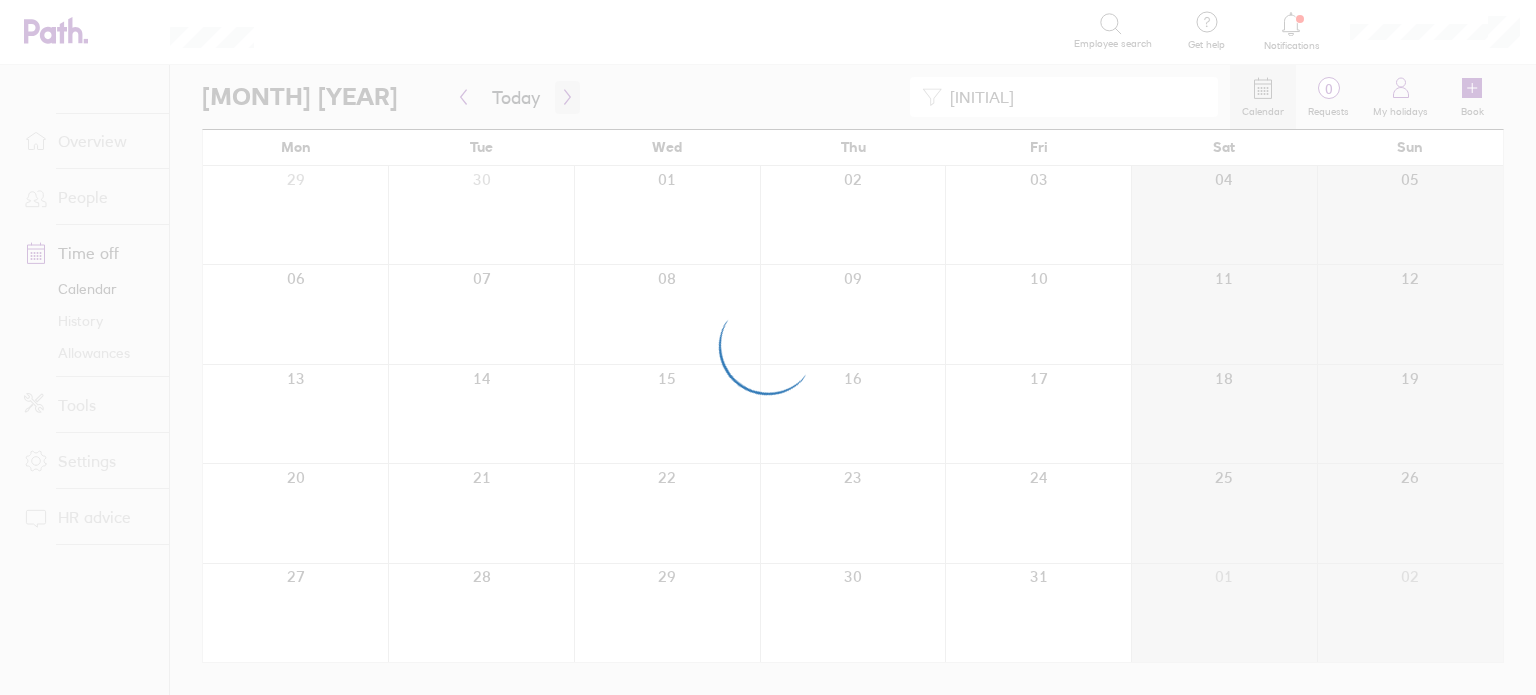 click at bounding box center [768, 347] 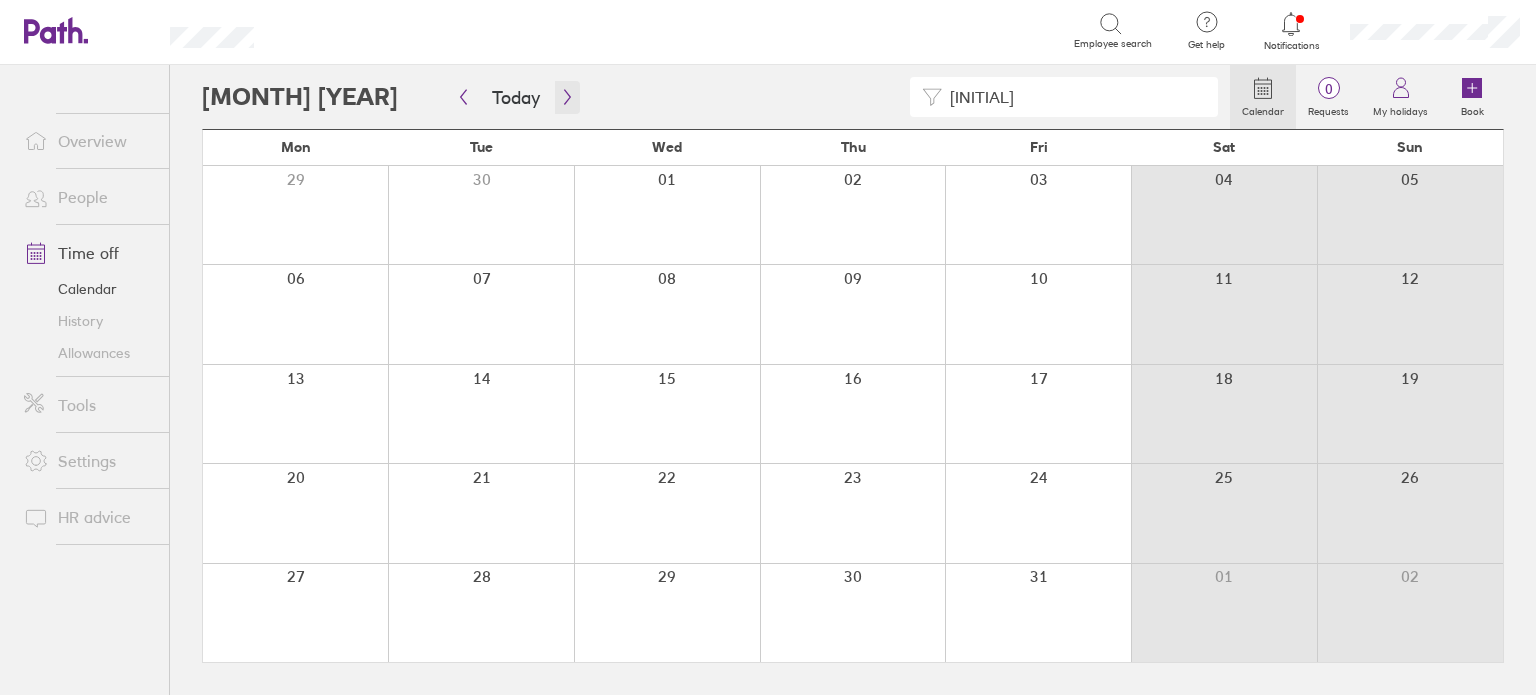 click 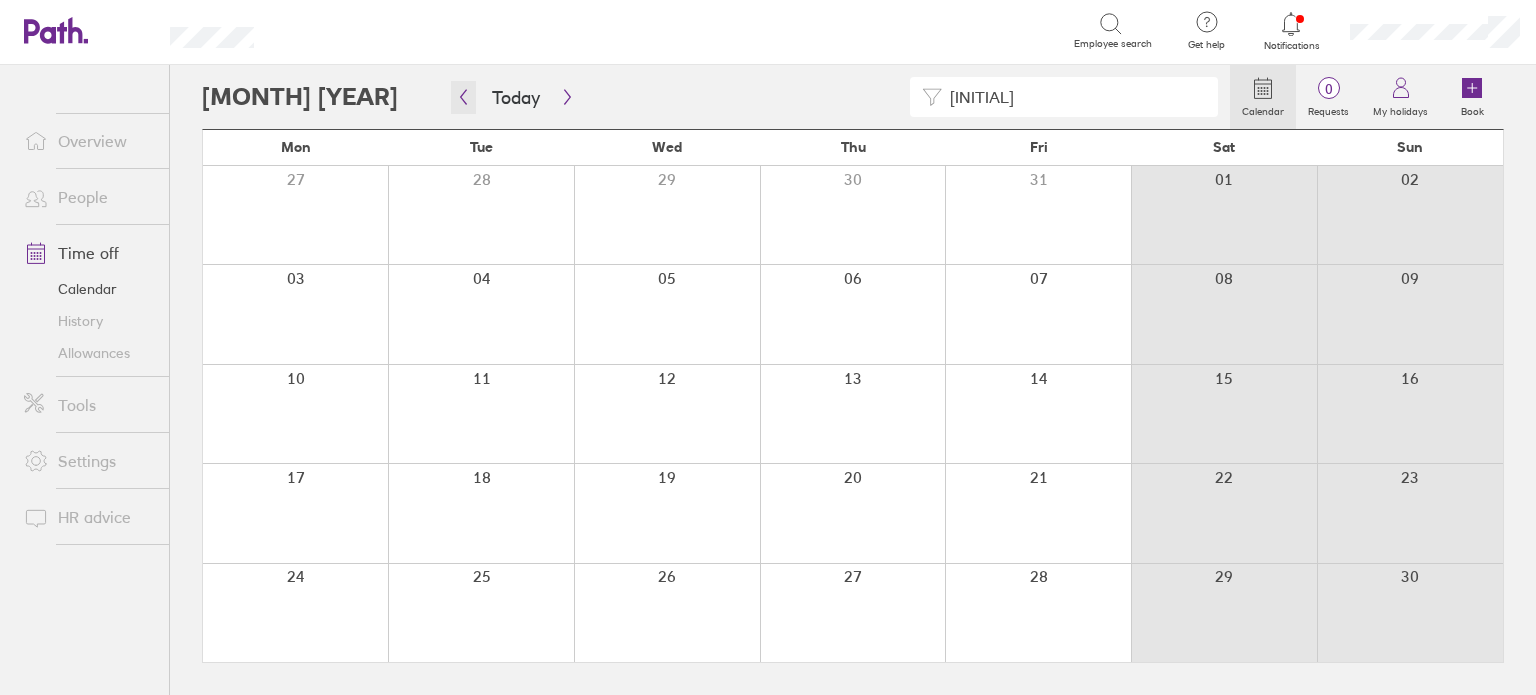 click 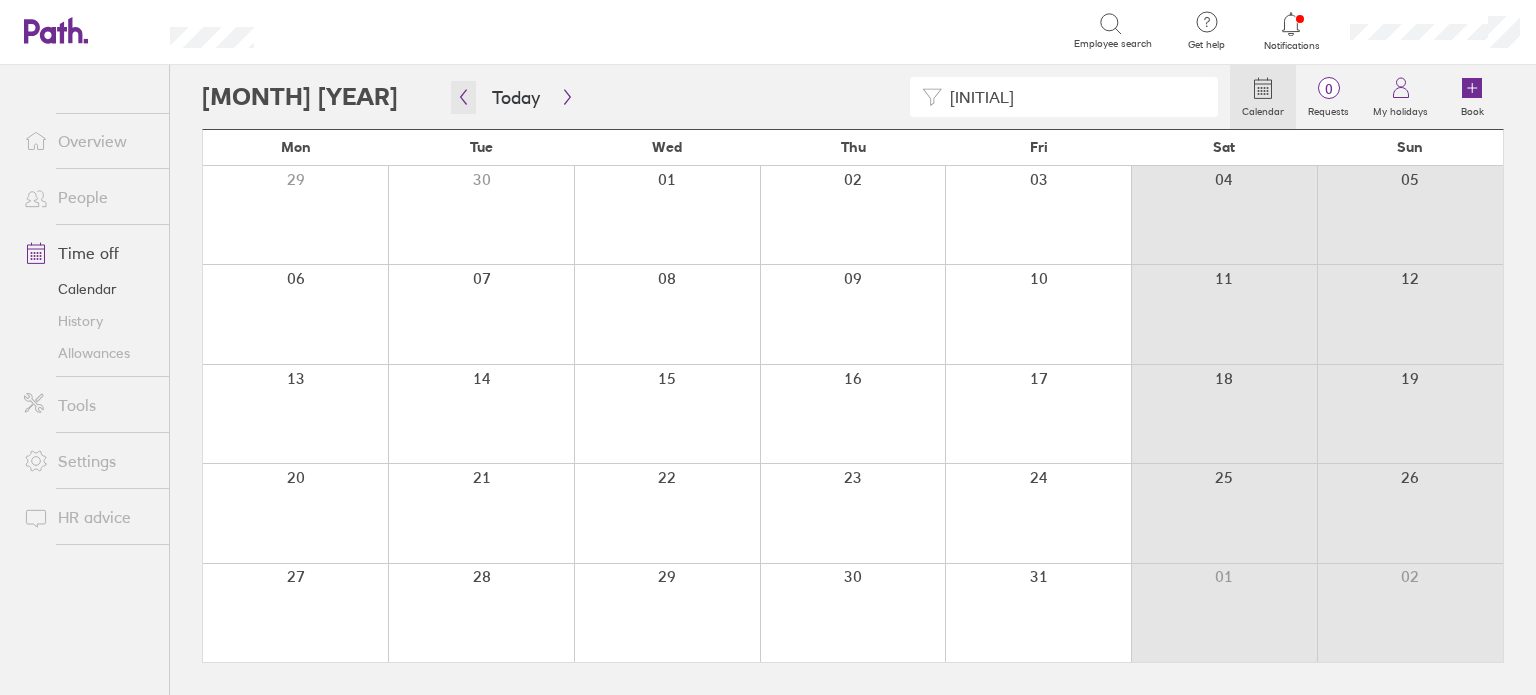 click 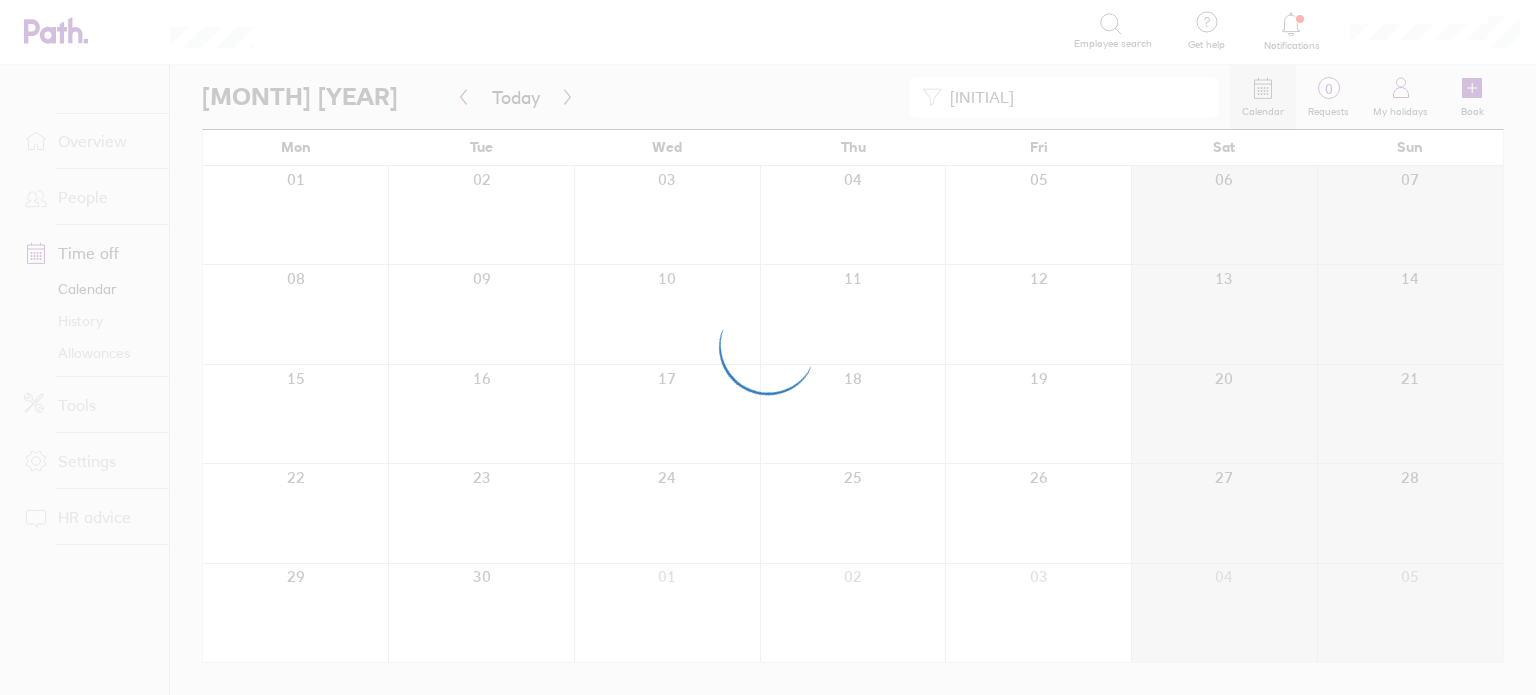 click at bounding box center [768, 347] 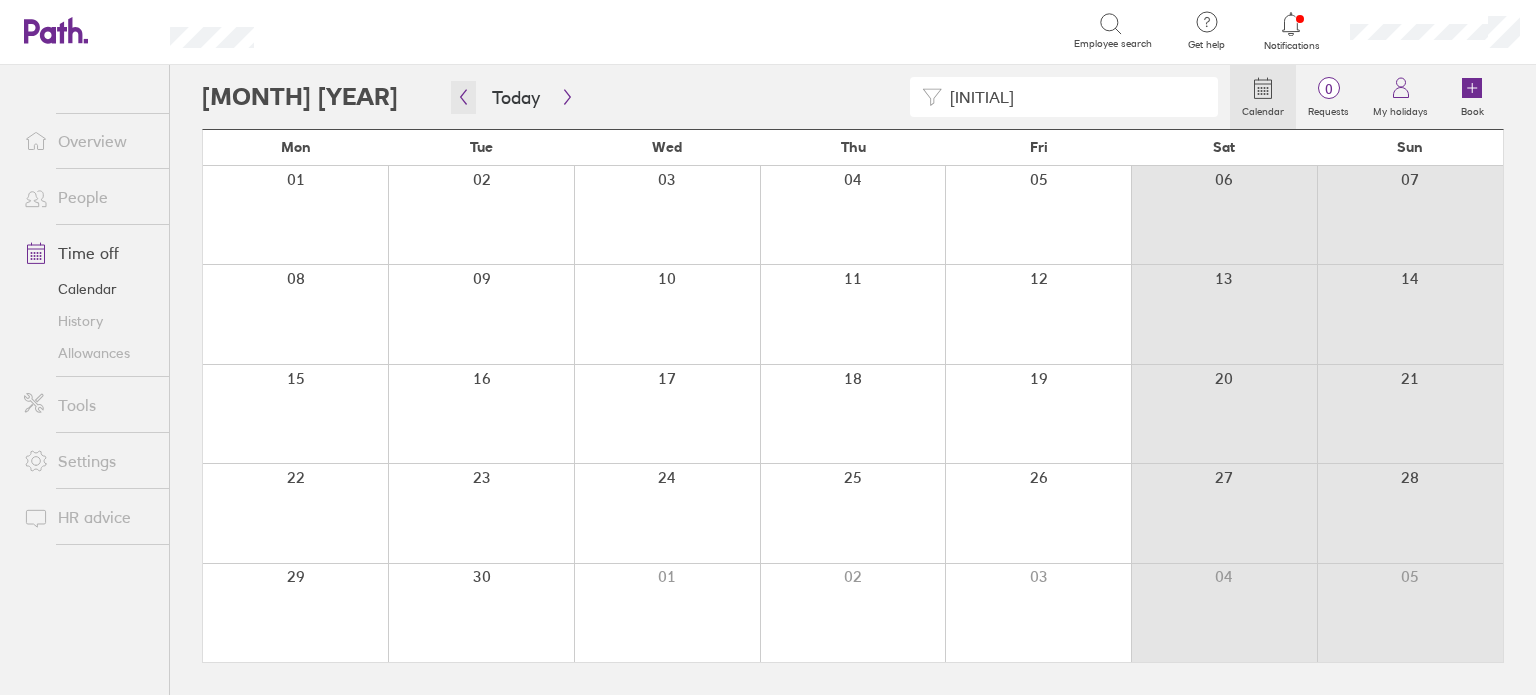 click 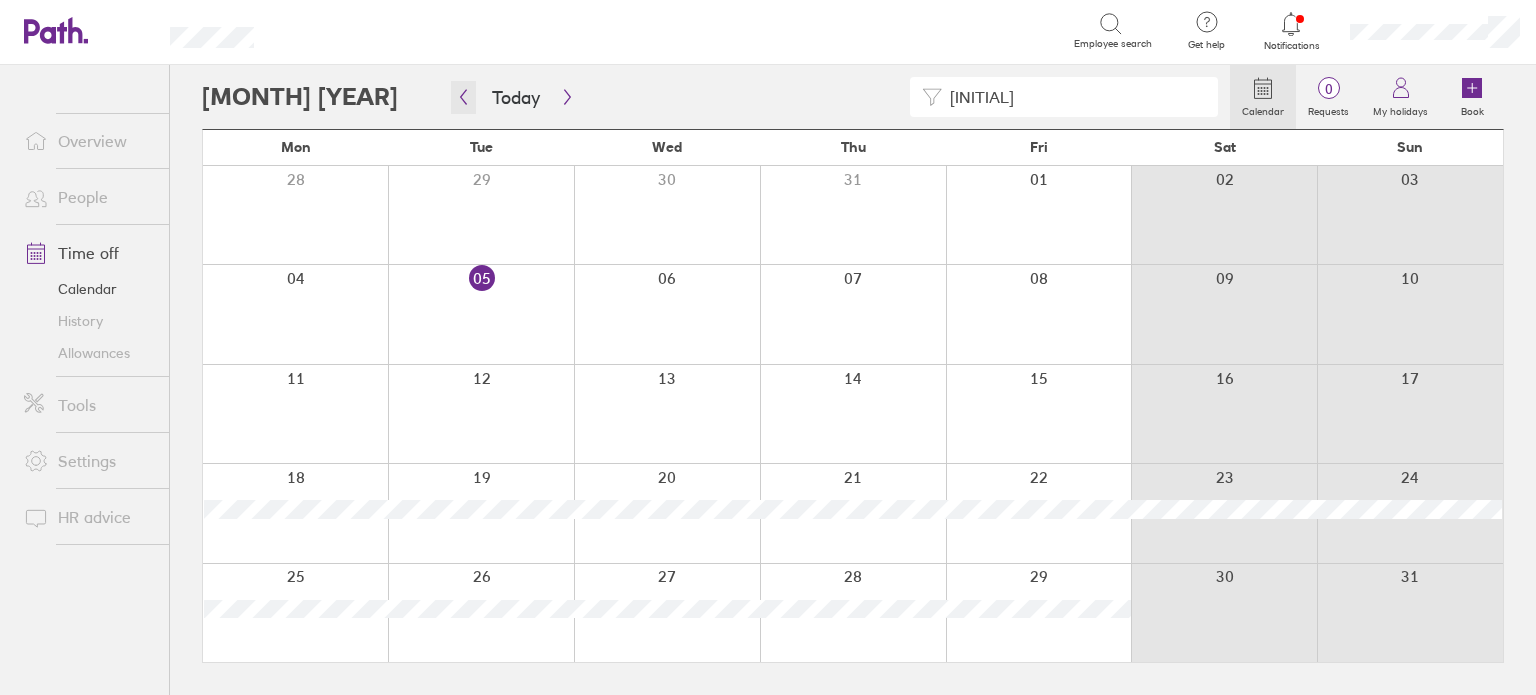 click 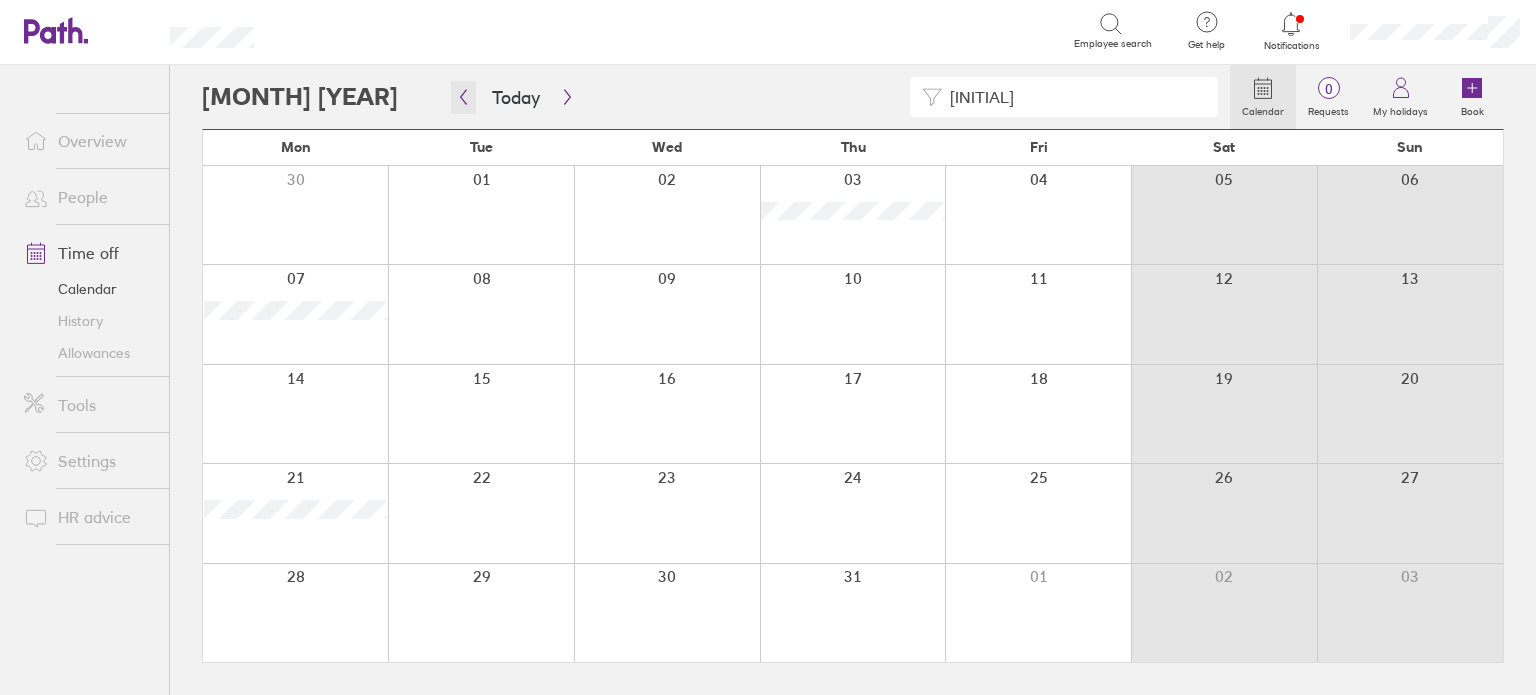 click 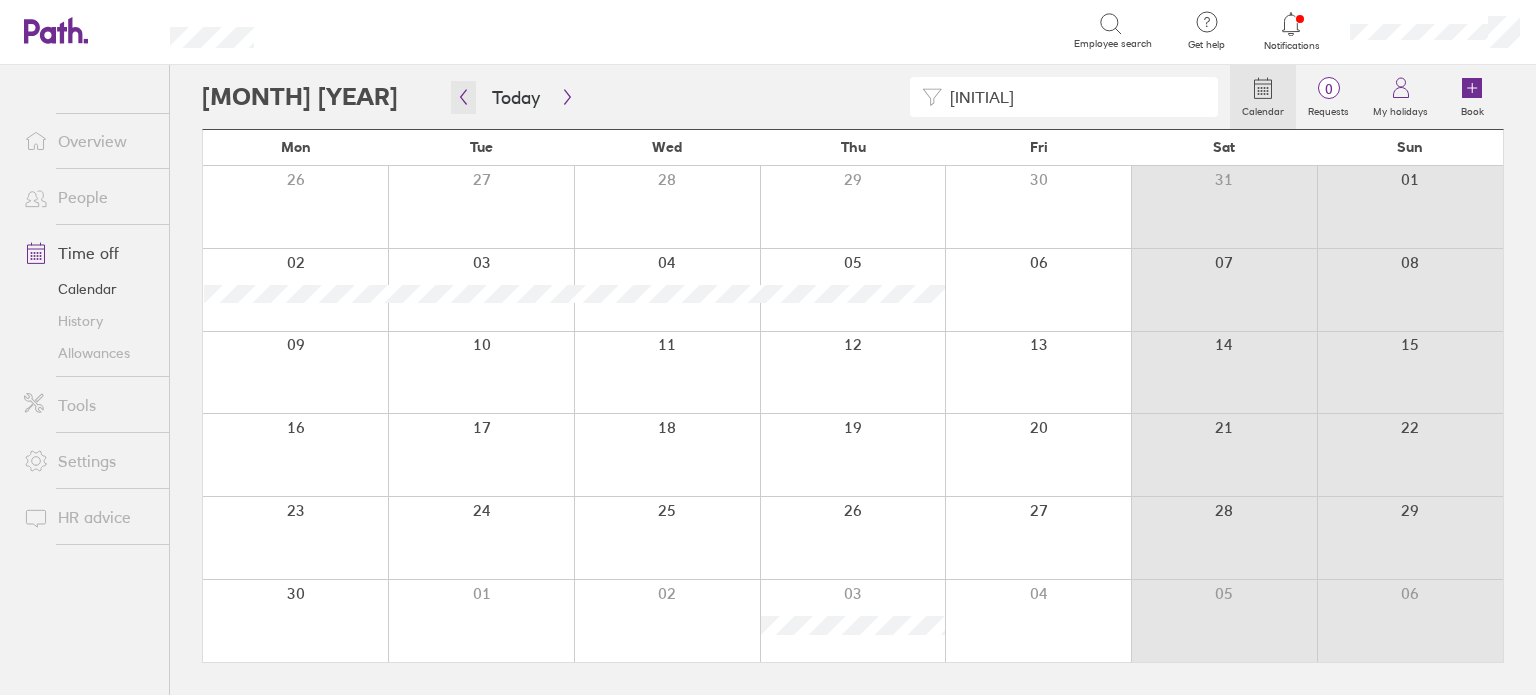 click 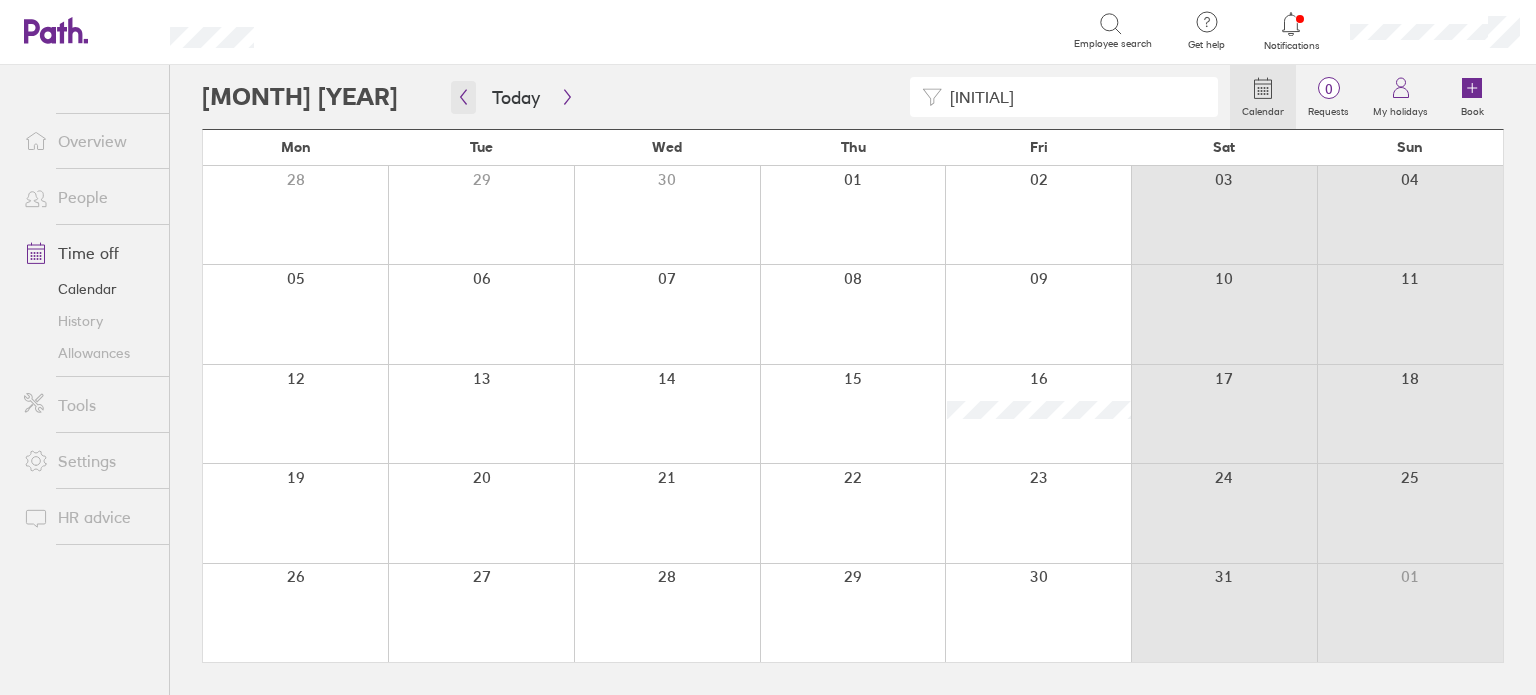 click 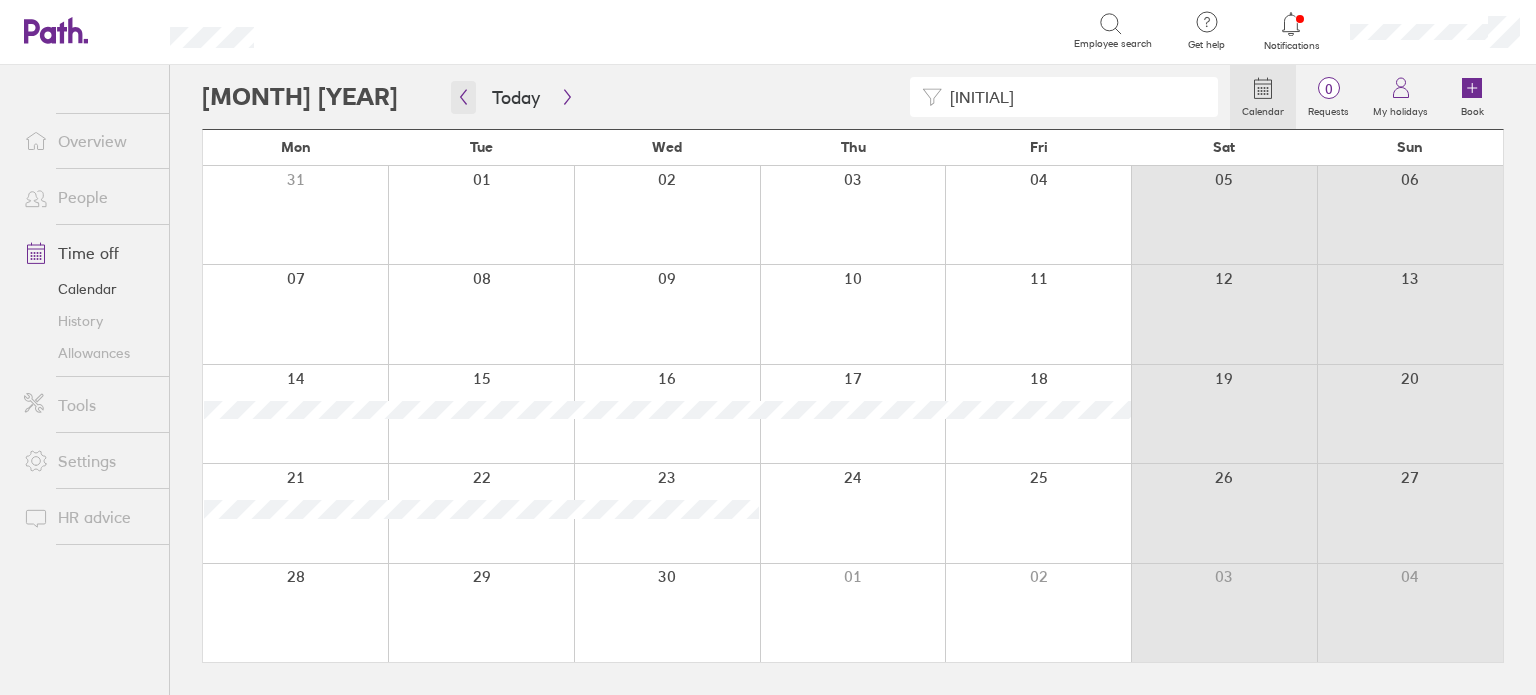 click 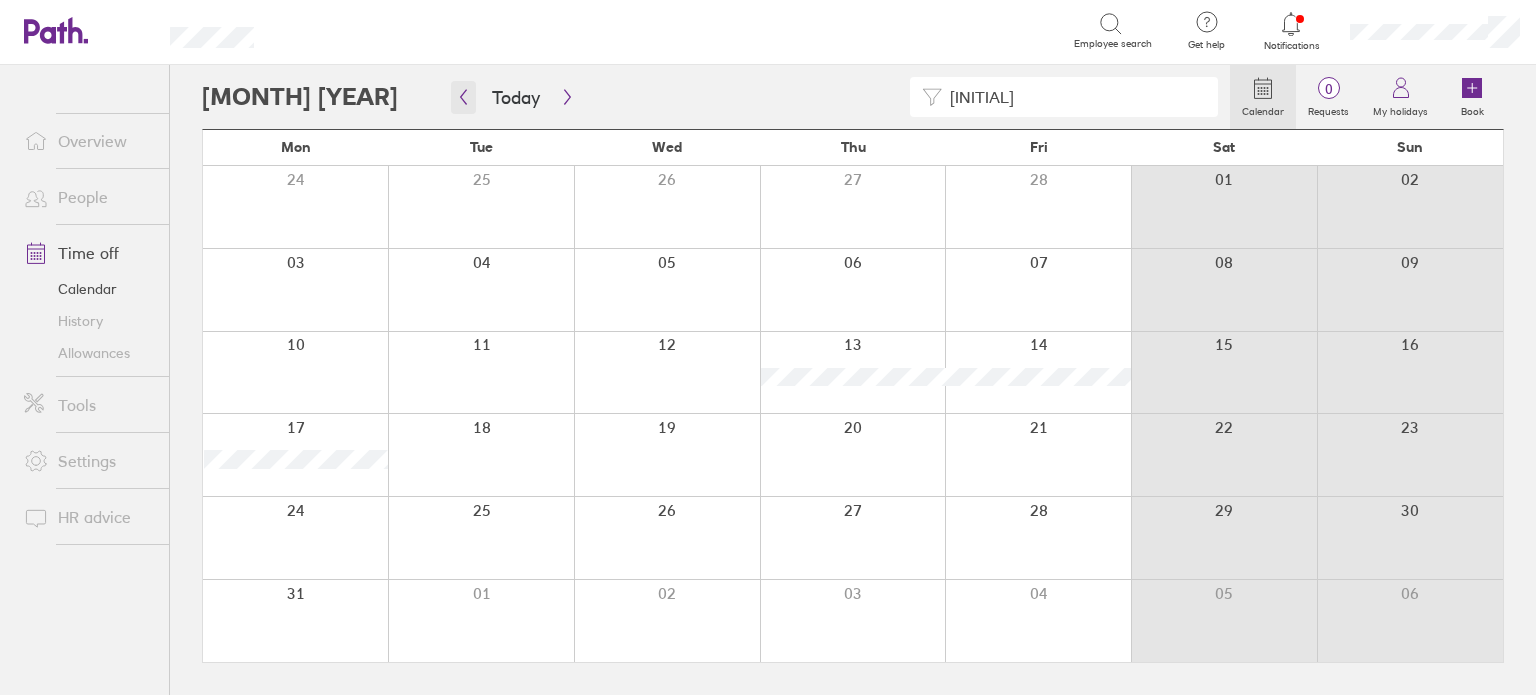 click 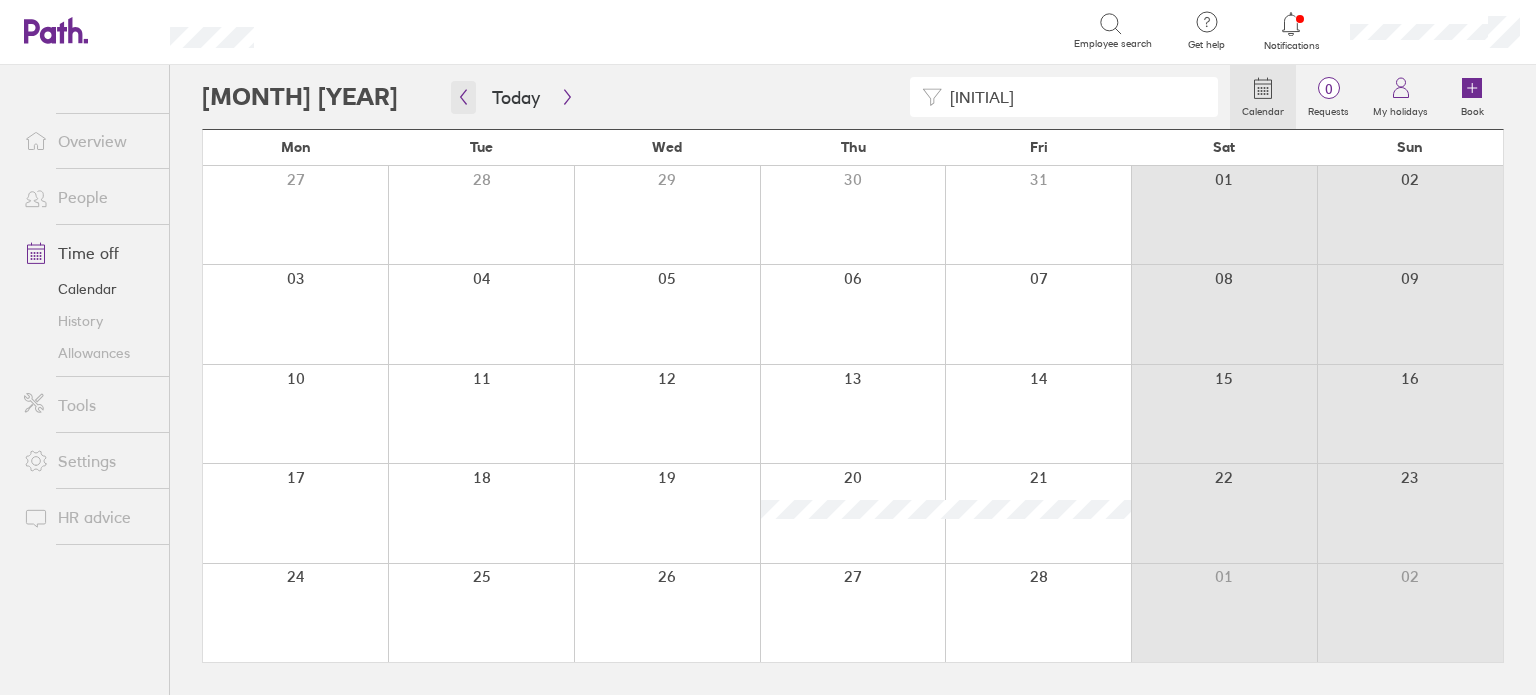 click 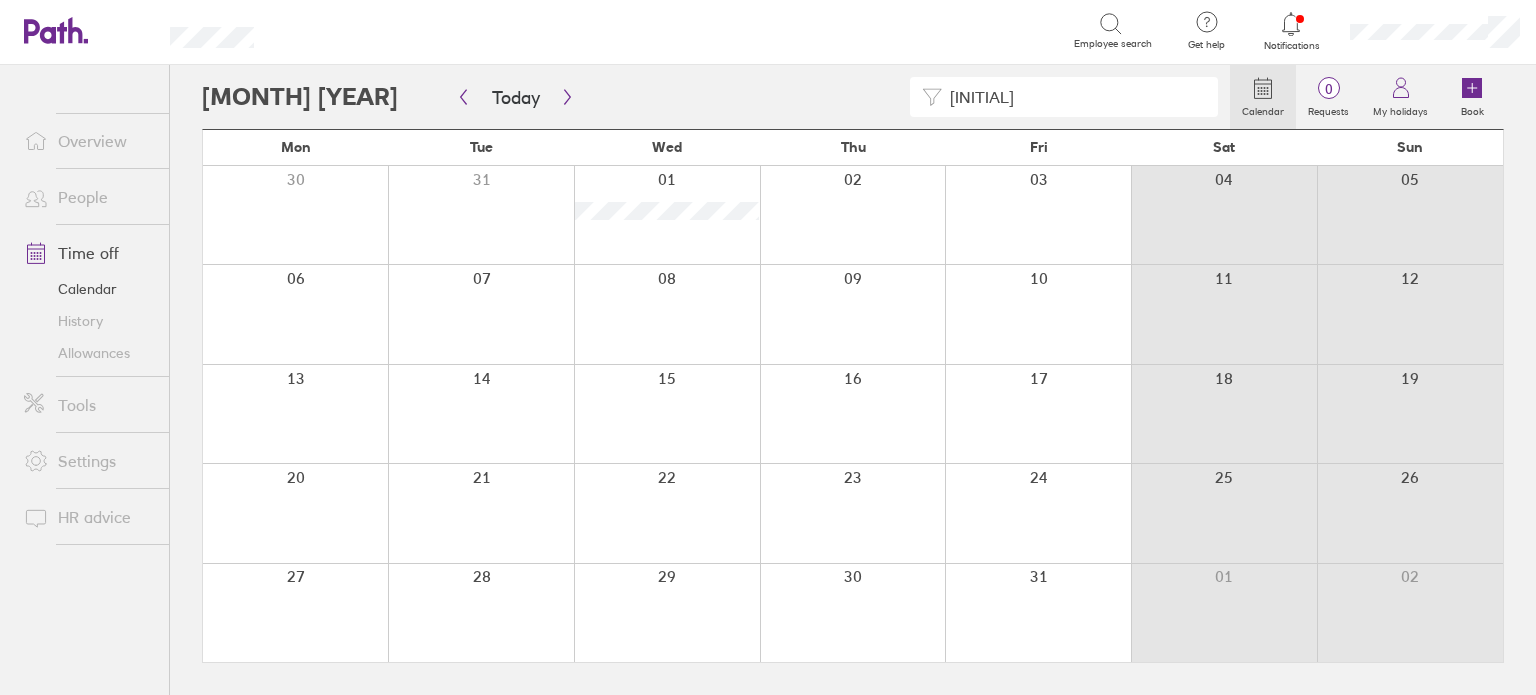 click on "Overview" at bounding box center (88, 141) 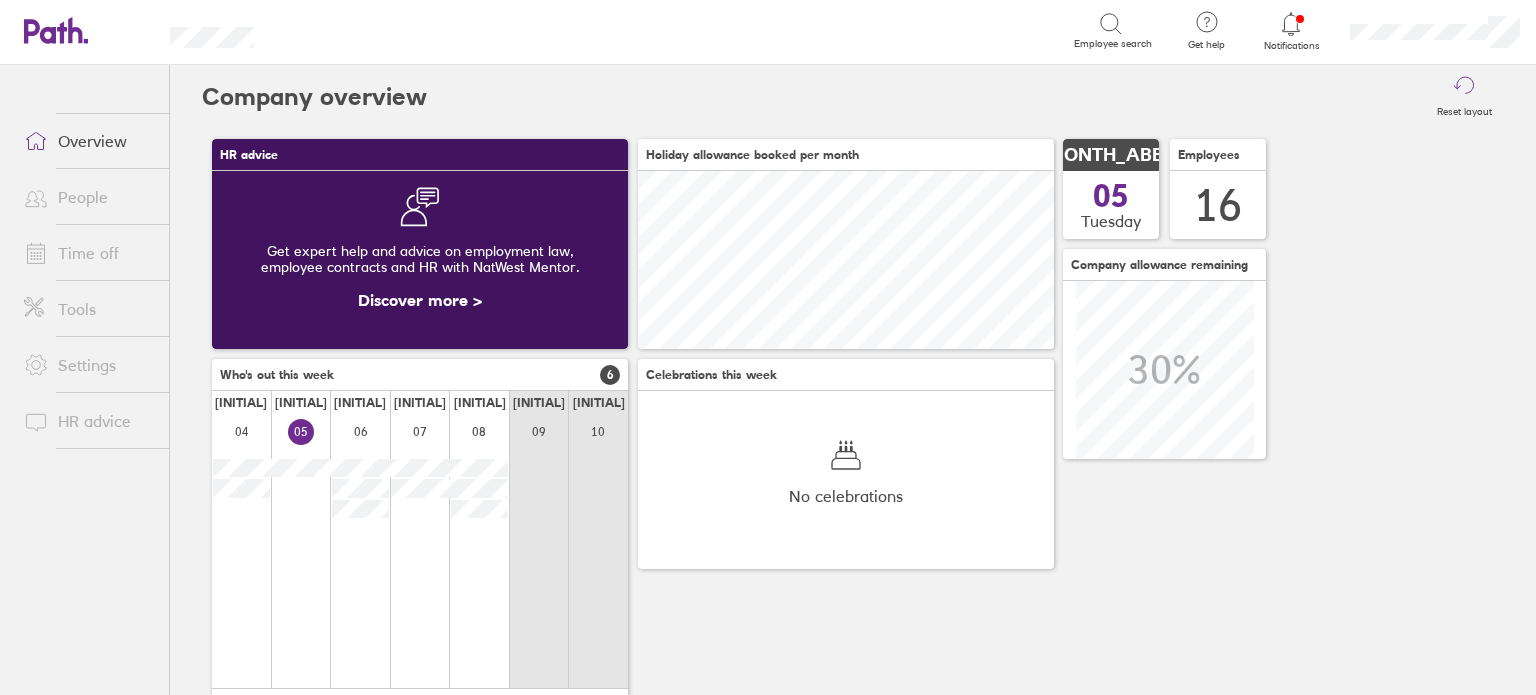 scroll, scrollTop: 999821, scrollLeft: 999821, axis: both 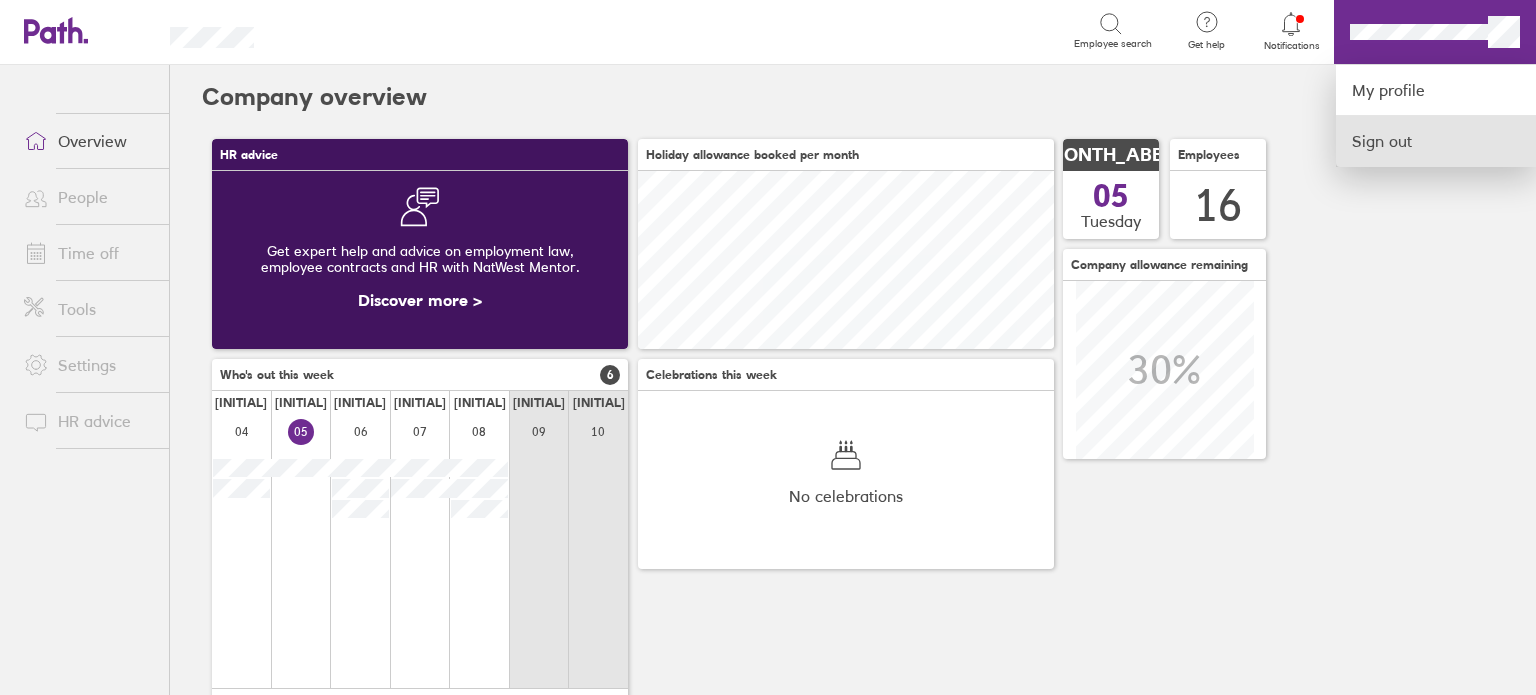 click on "Sign out" at bounding box center (1436, 141) 